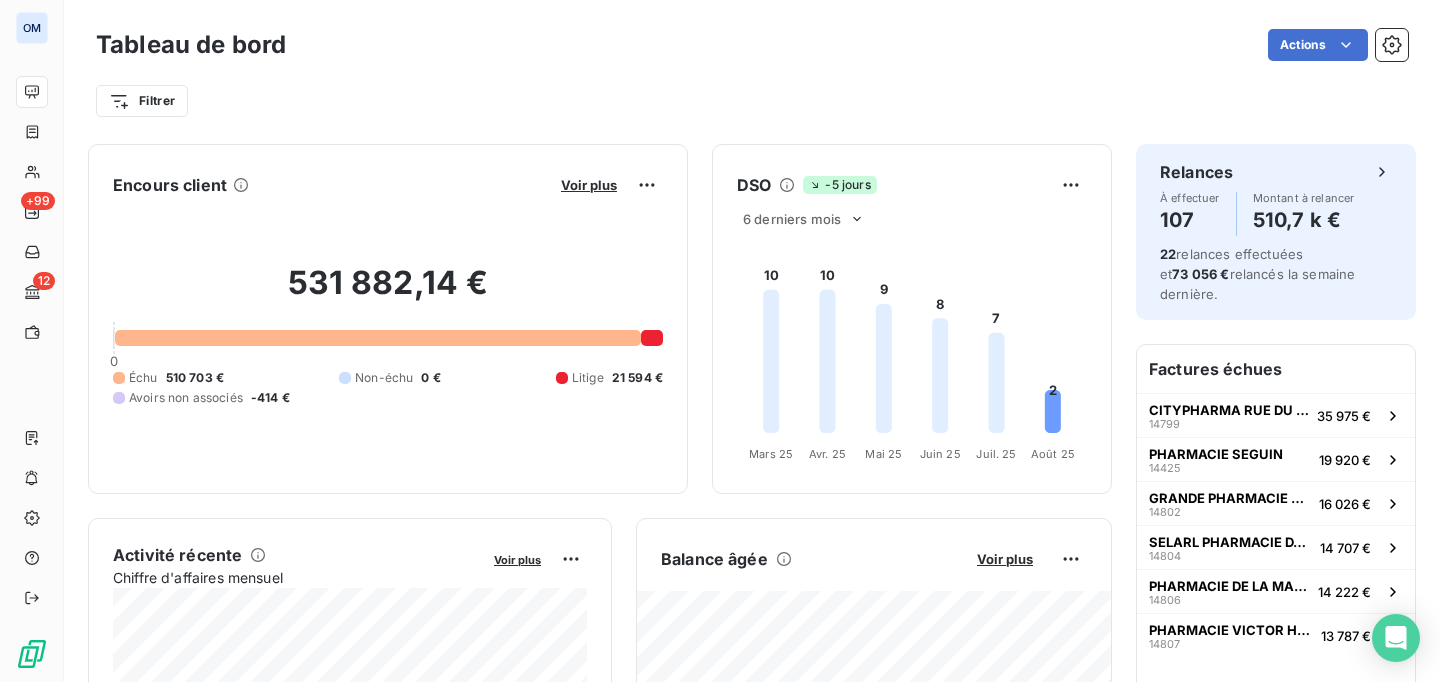 scroll, scrollTop: 0, scrollLeft: 0, axis: both 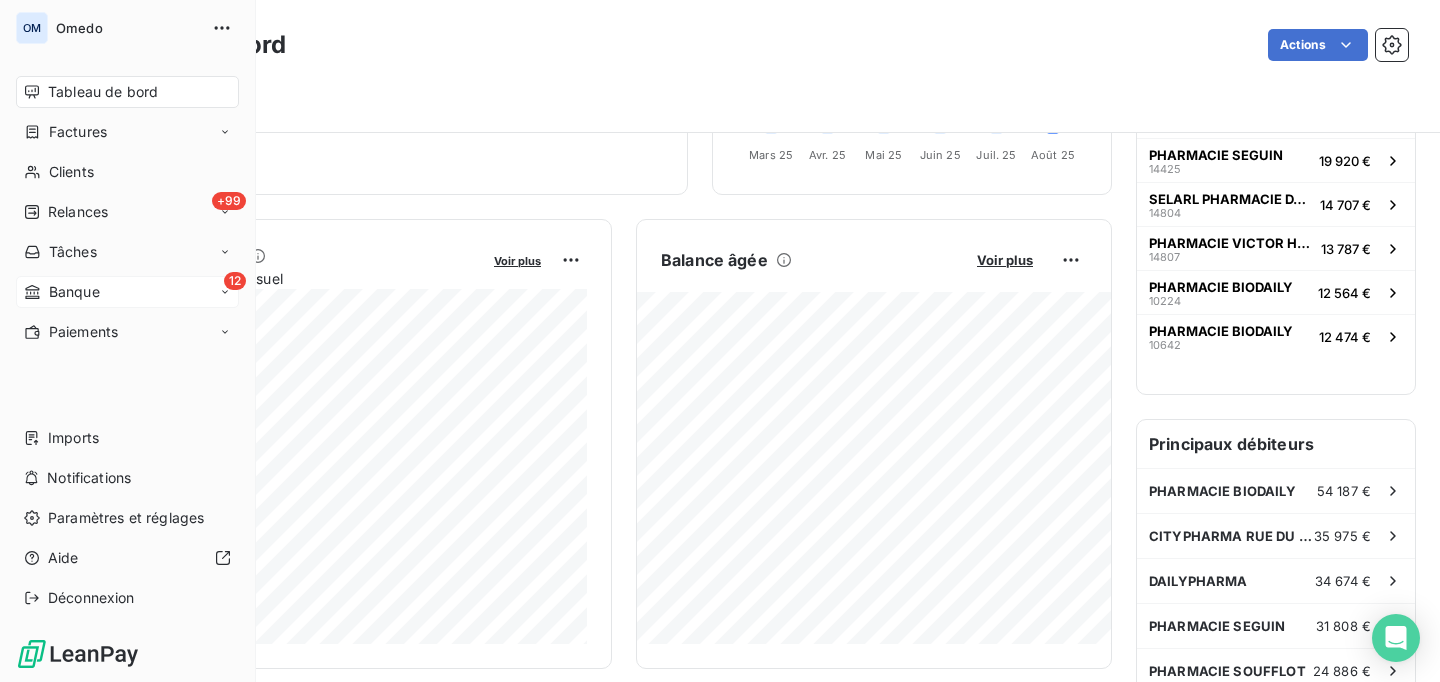 click on "Banque" at bounding box center [74, 292] 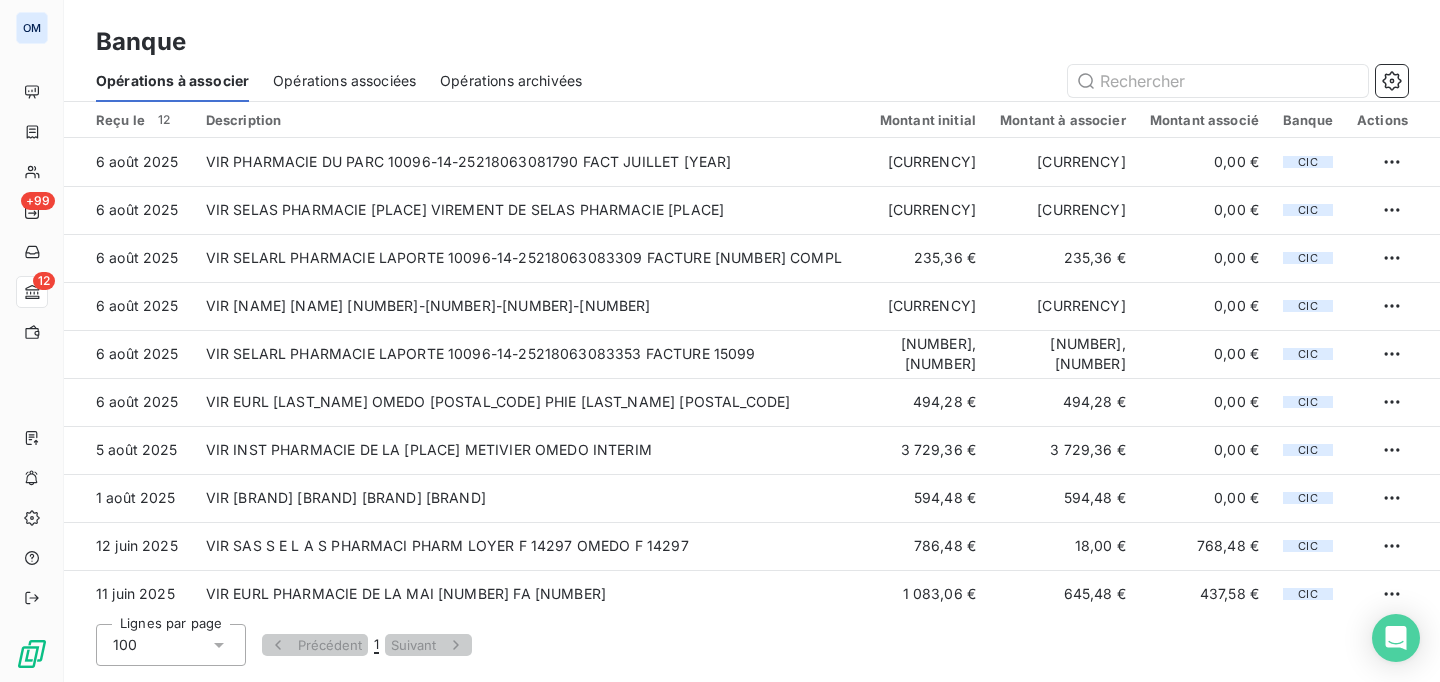click on "Opérations associées" at bounding box center (344, 81) 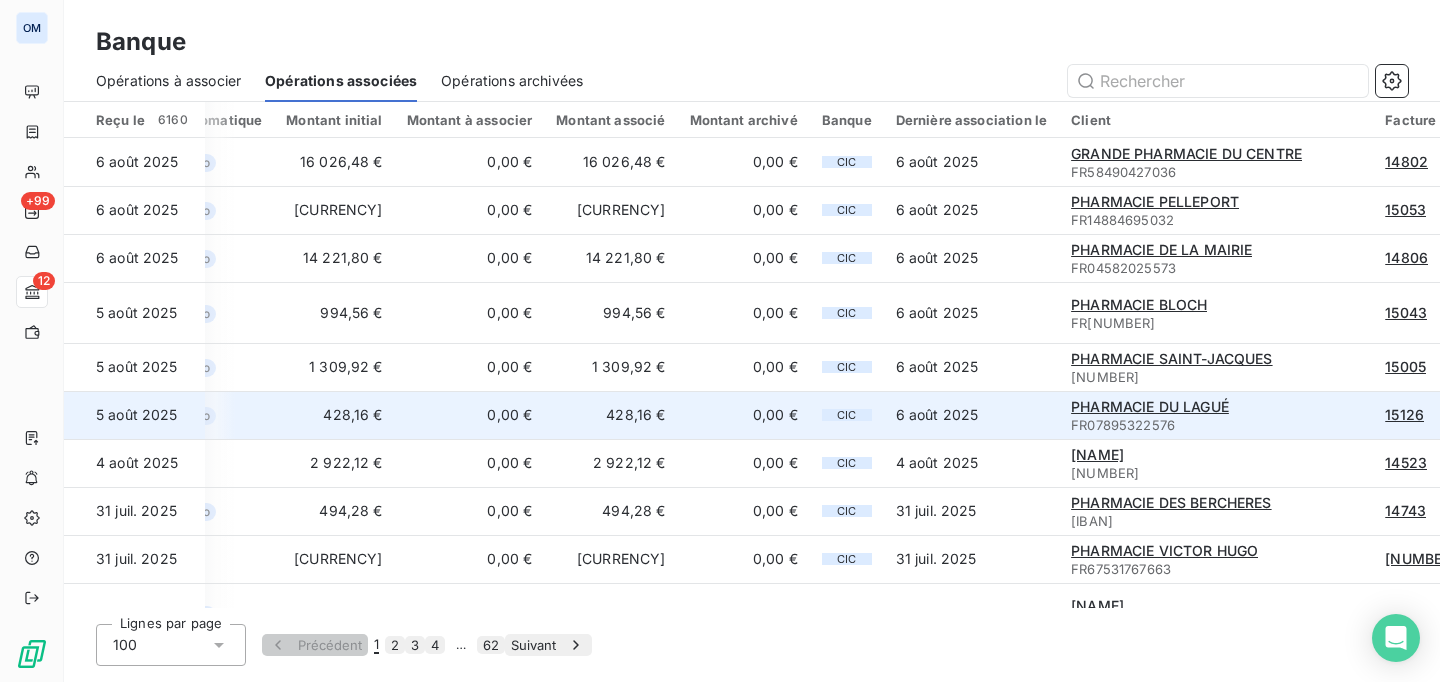 scroll, scrollTop: 0, scrollLeft: 501, axis: horizontal 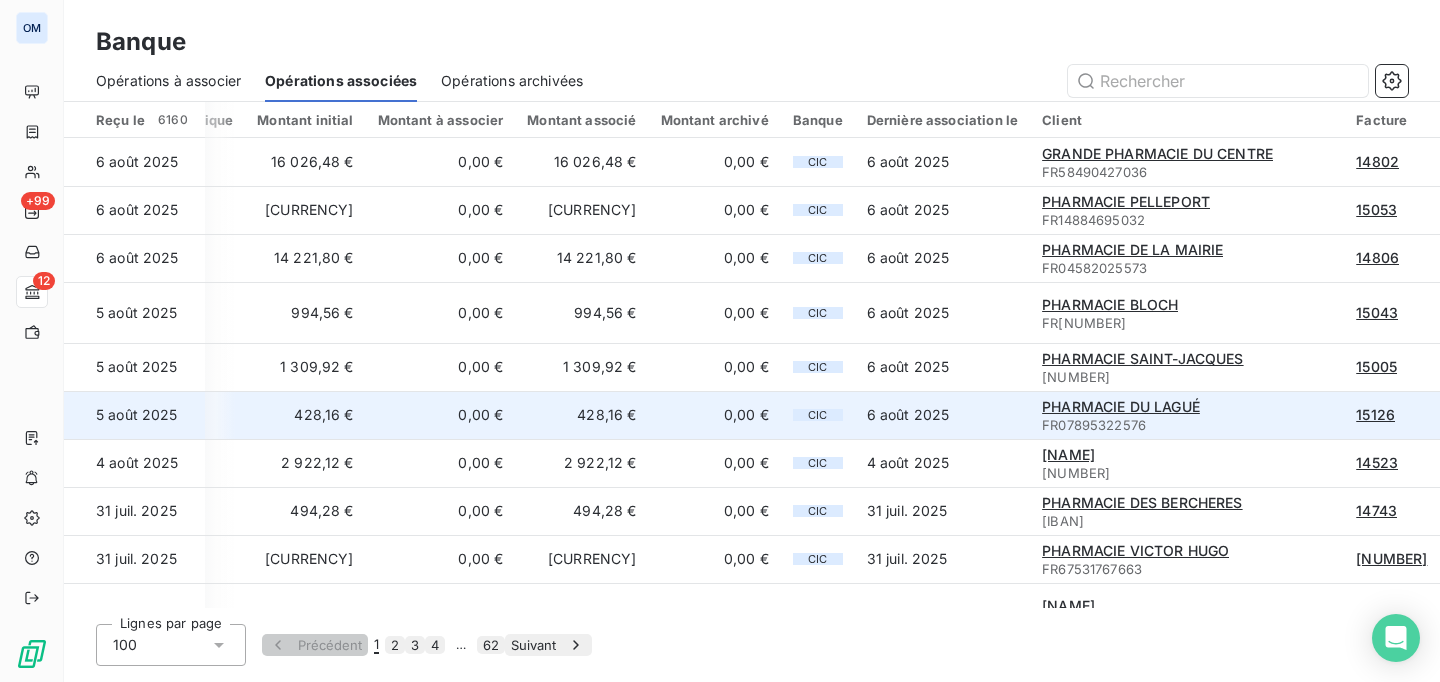click on "15126" at bounding box center (1375, 414) 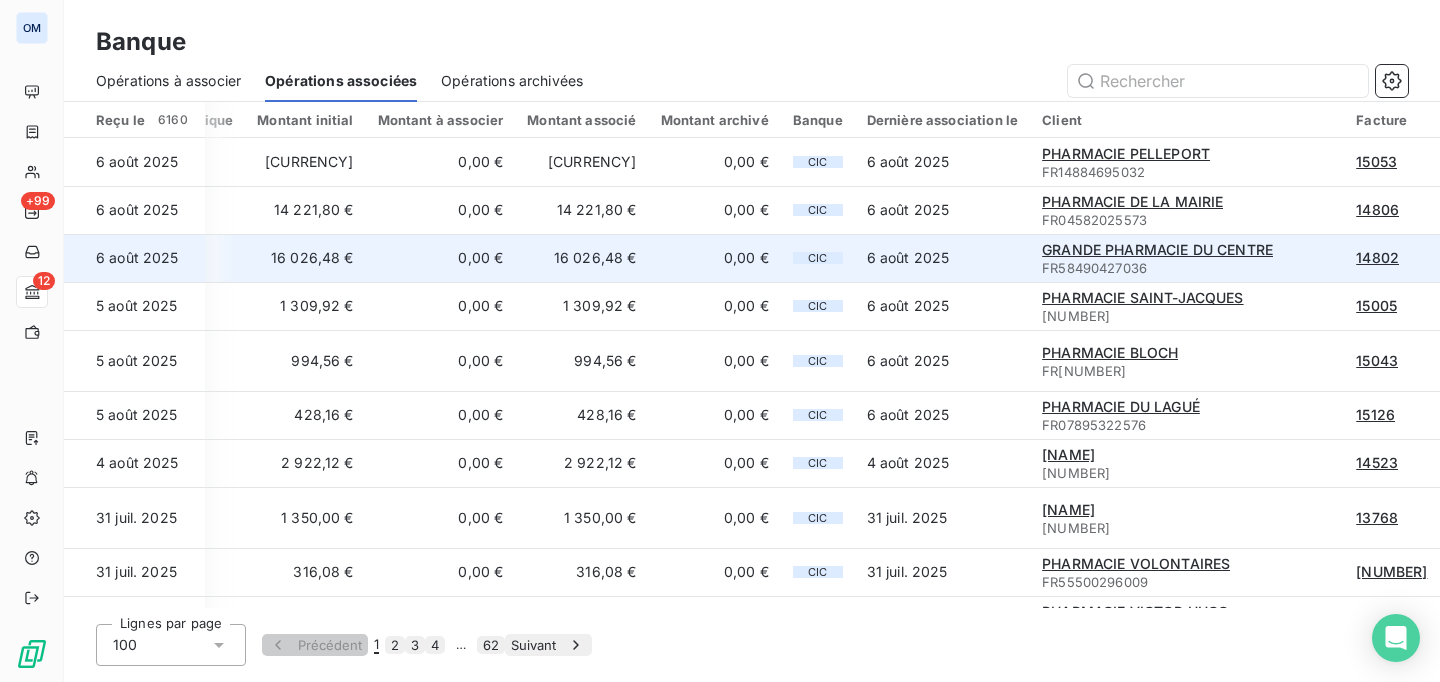 click on "14802" at bounding box center (1377, 257) 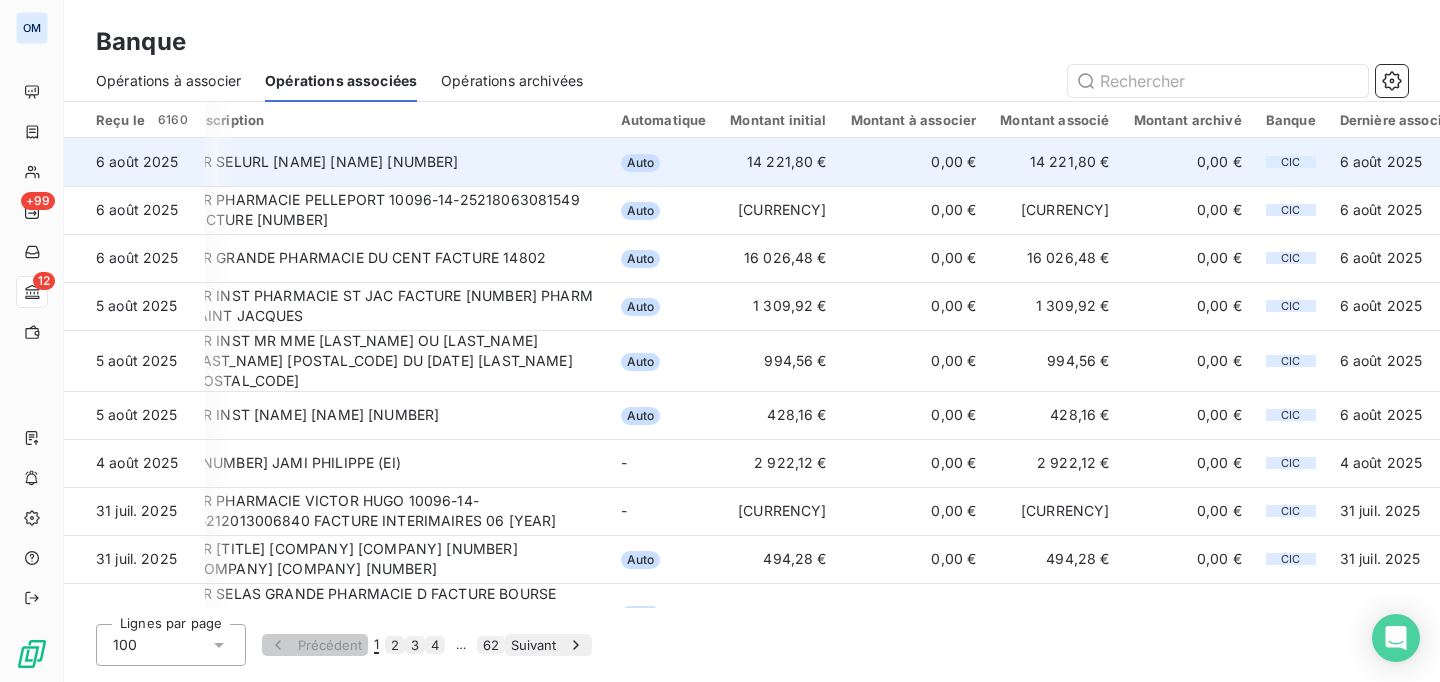 scroll, scrollTop: 0, scrollLeft: 501, axis: horizontal 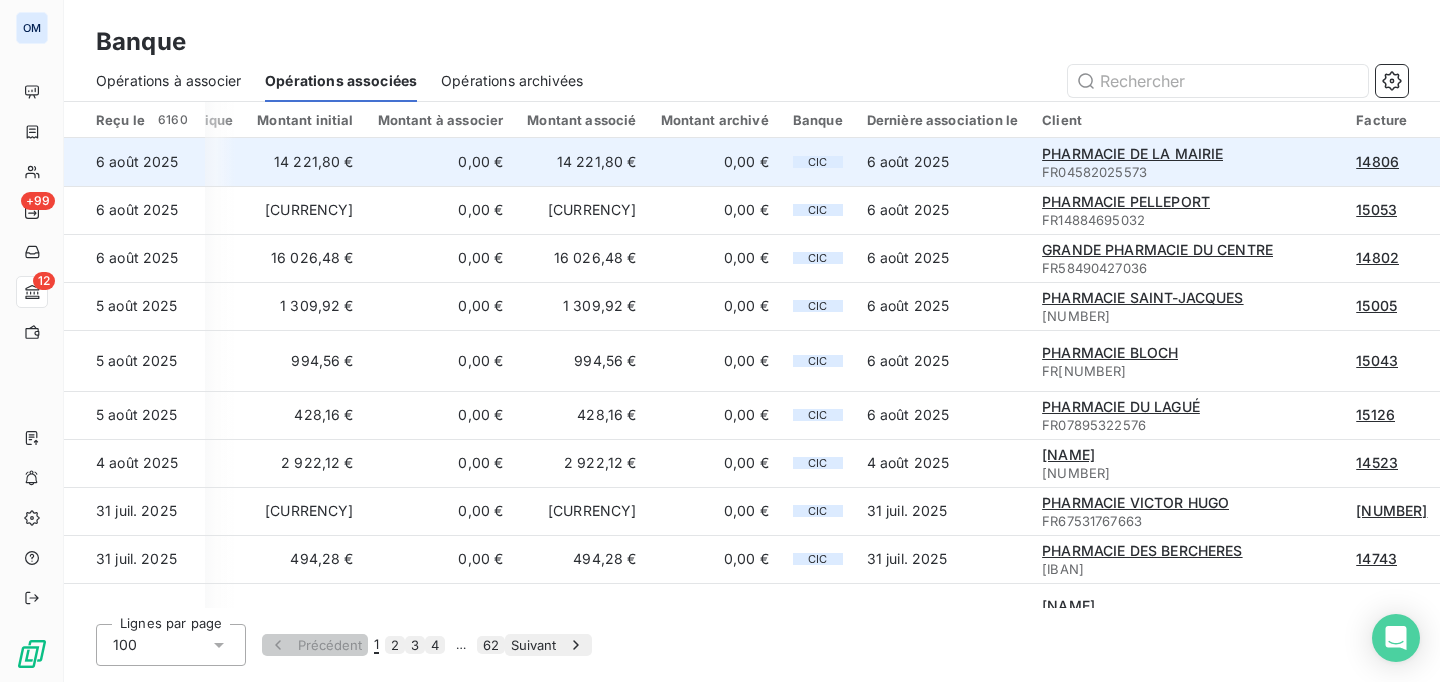 click on "14806" at bounding box center [1377, 161] 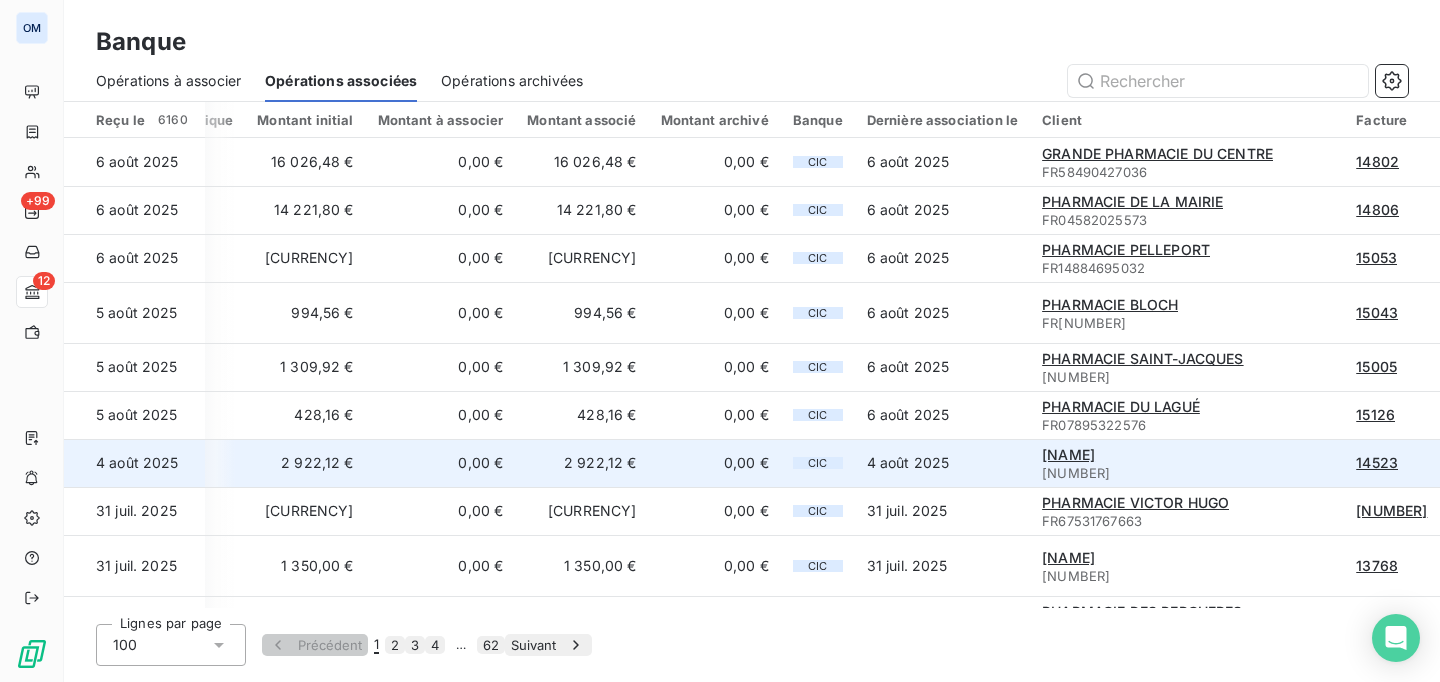 scroll, scrollTop: 0, scrollLeft: 0, axis: both 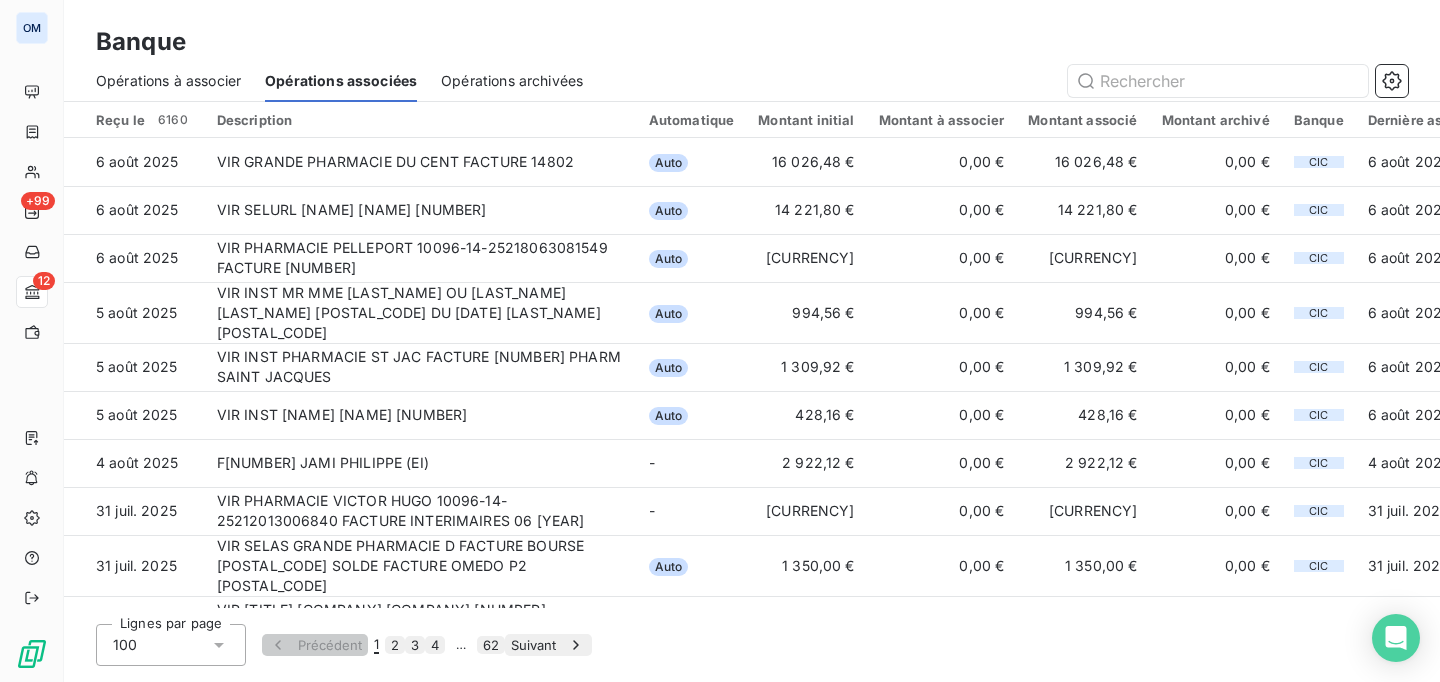 click on "Opérations à associer" at bounding box center [168, 81] 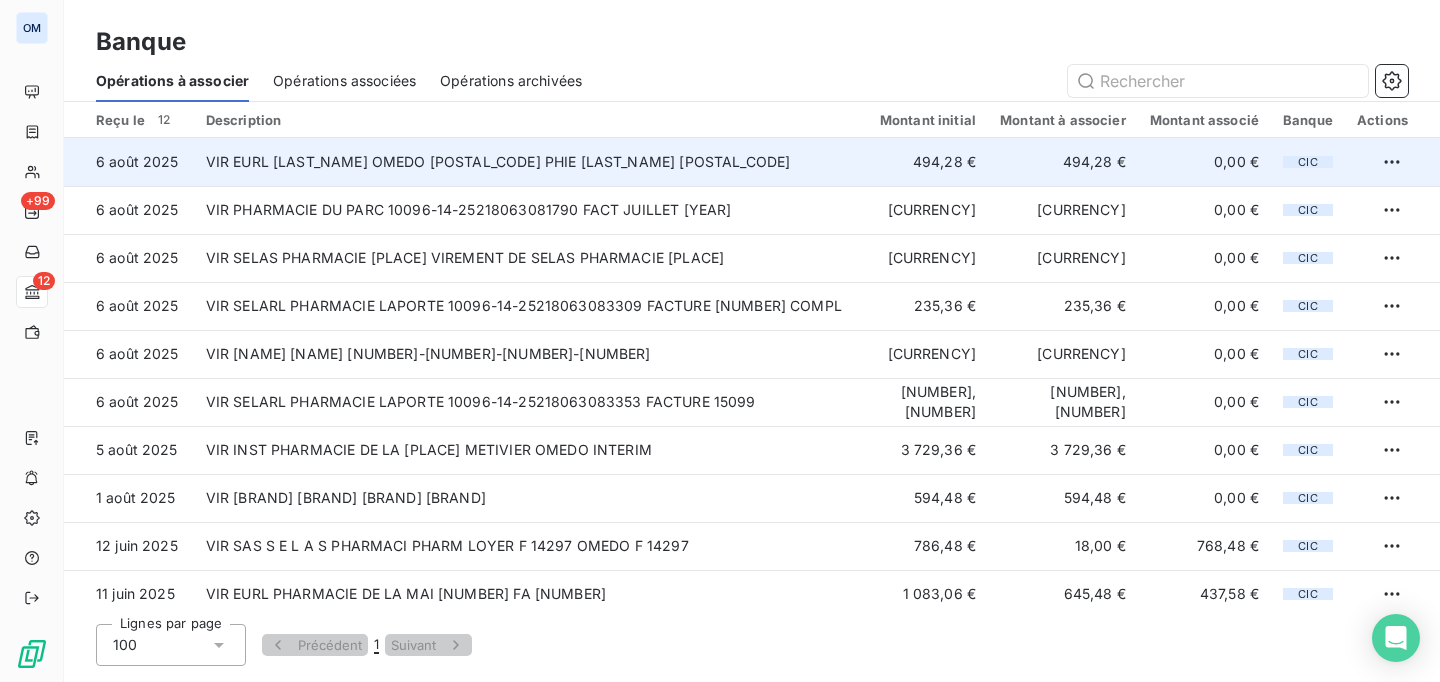click on "VIR EURL [LAST_NAME] OMEDO [POSTAL_CODE] PHIE [LAST_NAME] [POSTAL_CODE]" at bounding box center (531, 162) 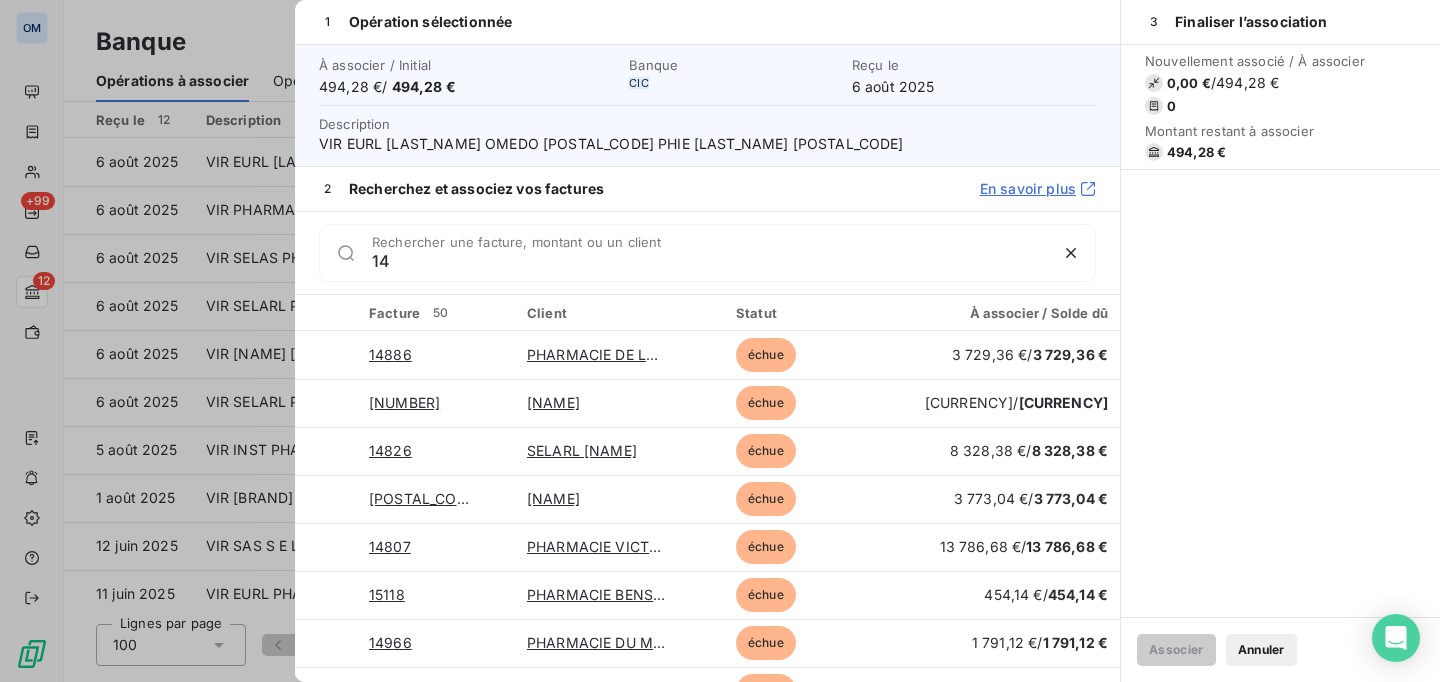 type on "1" 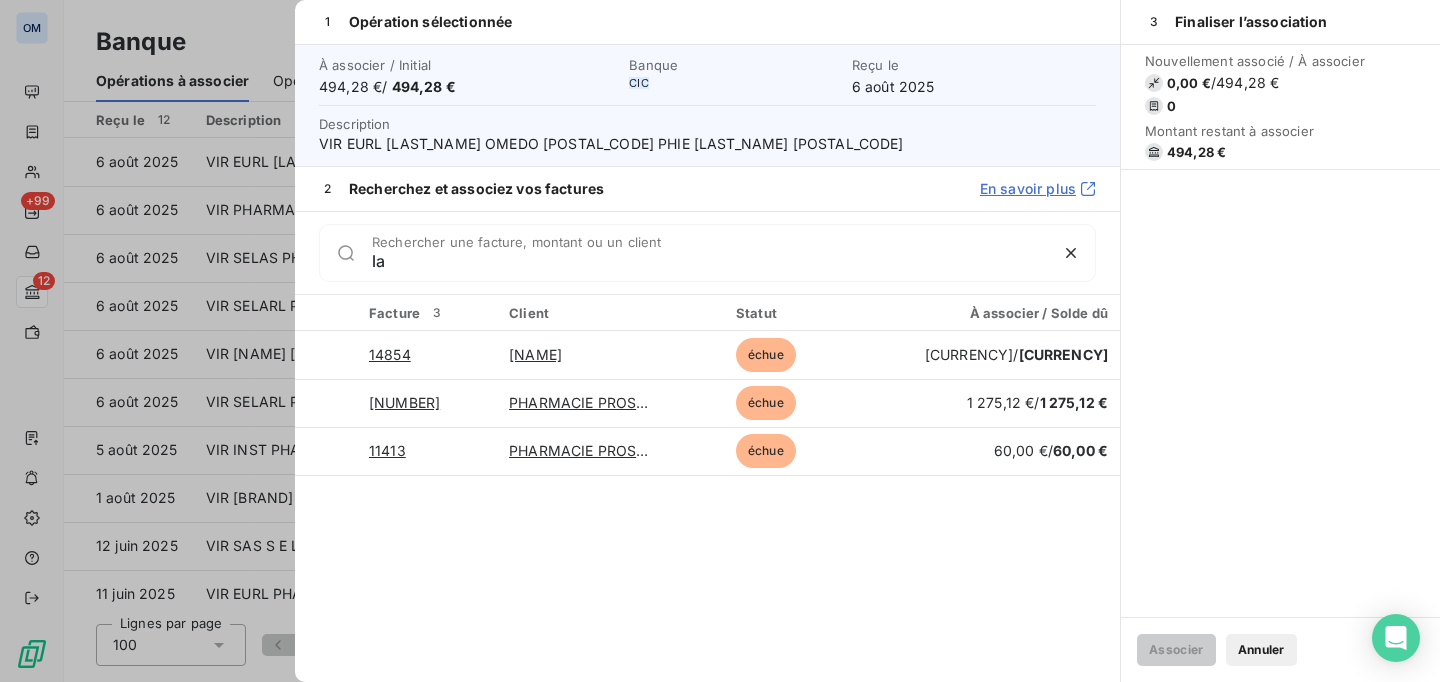 type on "l" 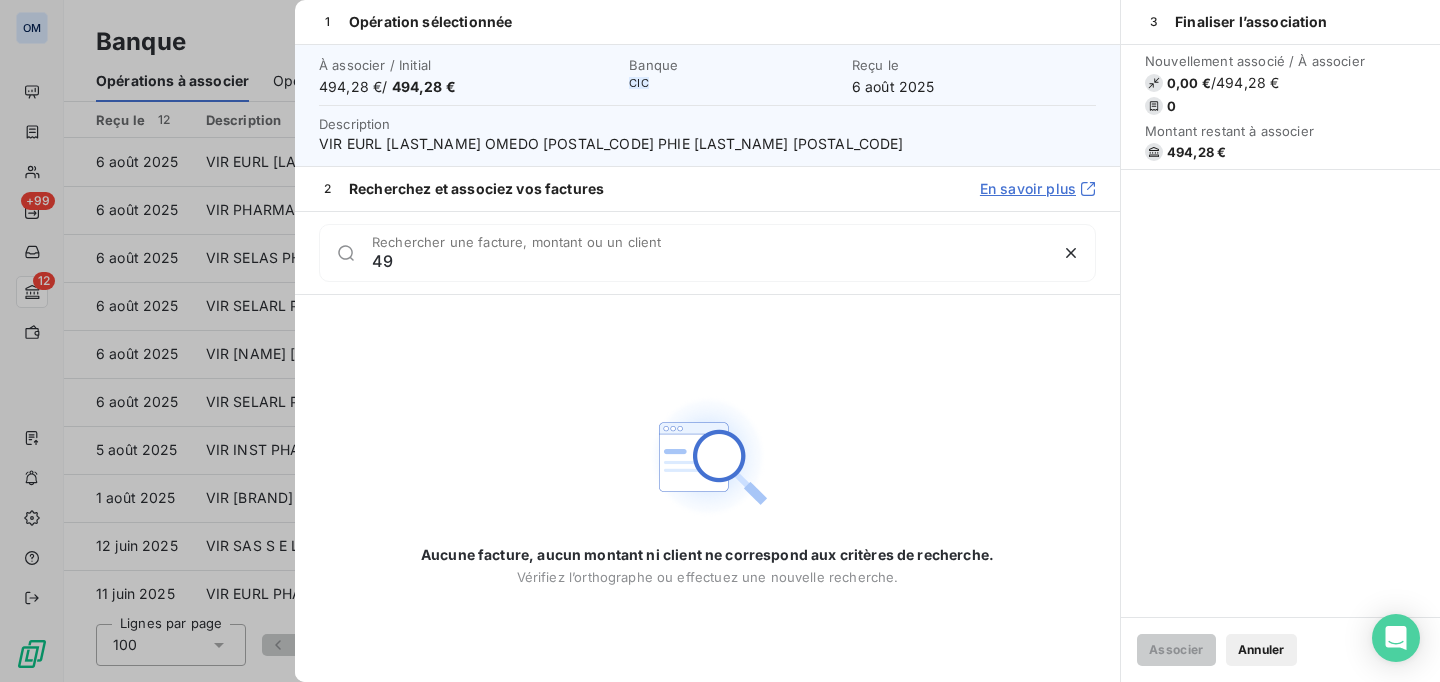type on "4" 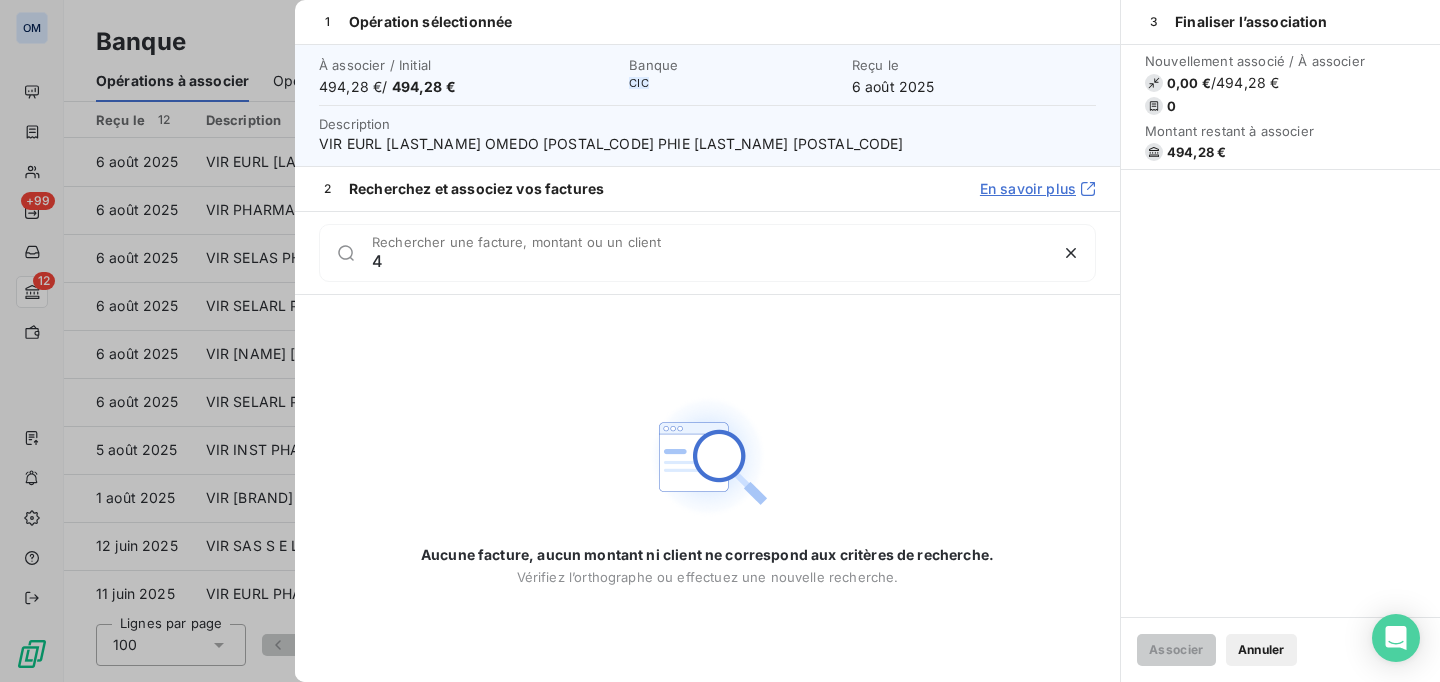 type 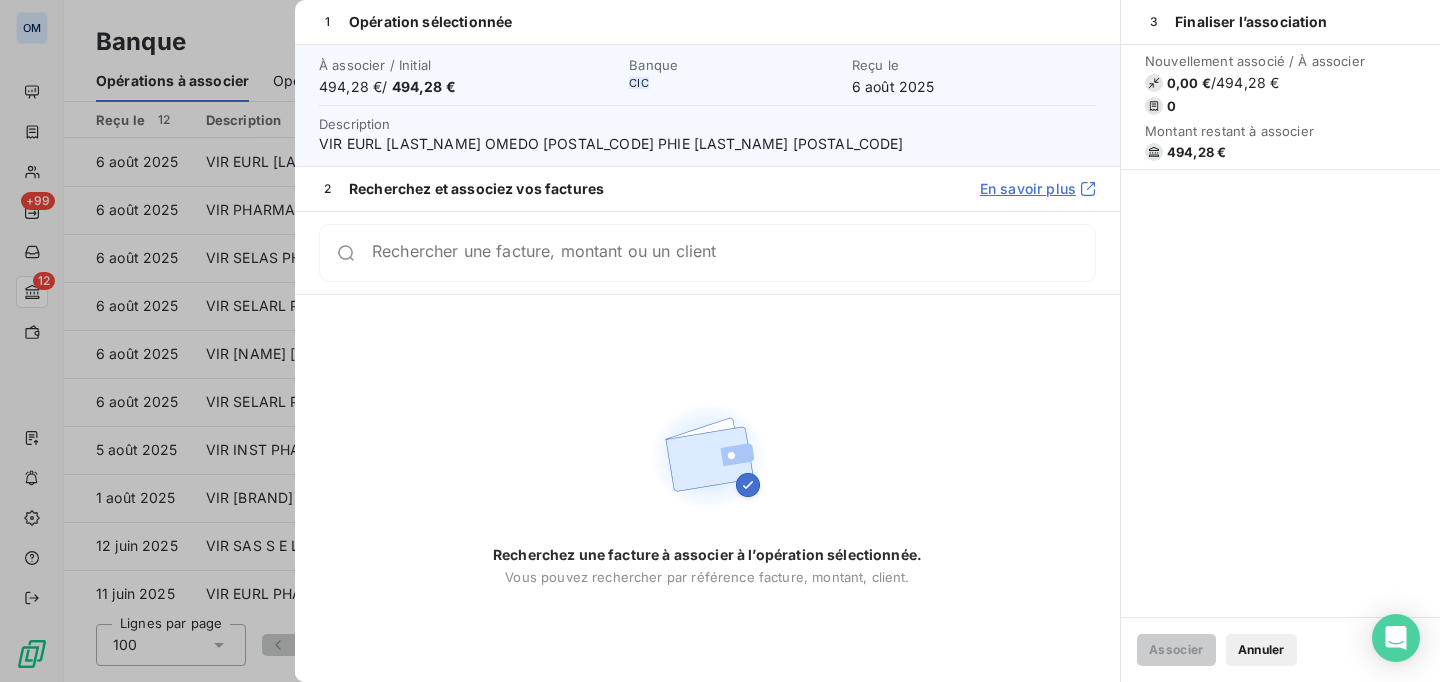 click at bounding box center [720, 341] 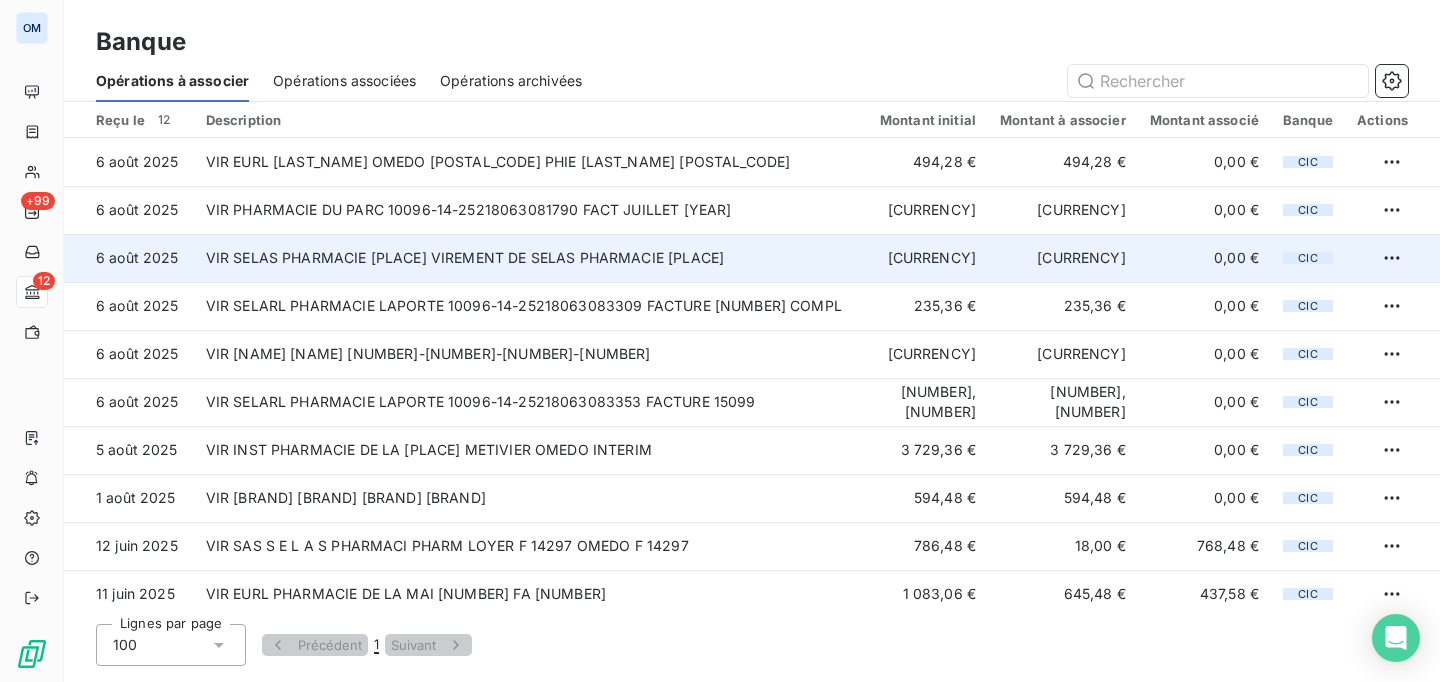 click on "VIR SELAS PHARMACIE [PLACE] VIREMENT DE SELAS PHARMACIE [PLACE]" at bounding box center [531, 258] 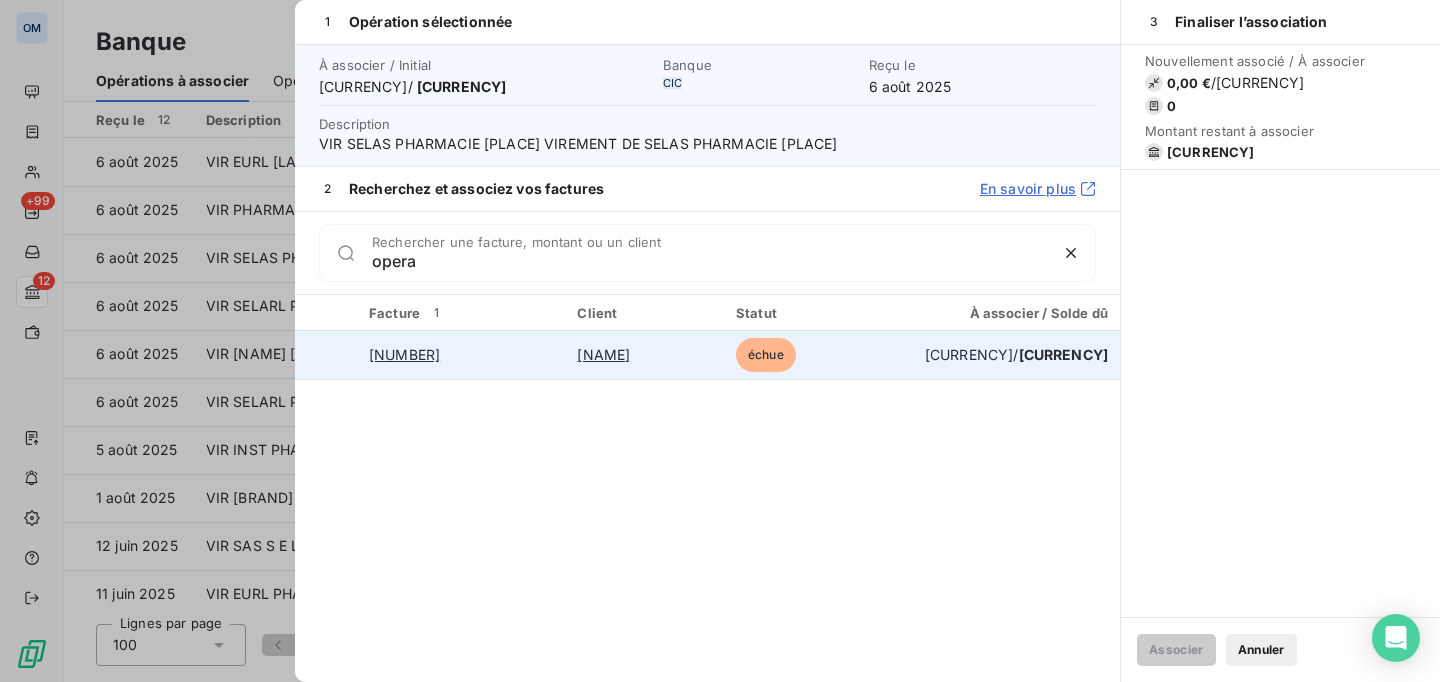 type on "opera" 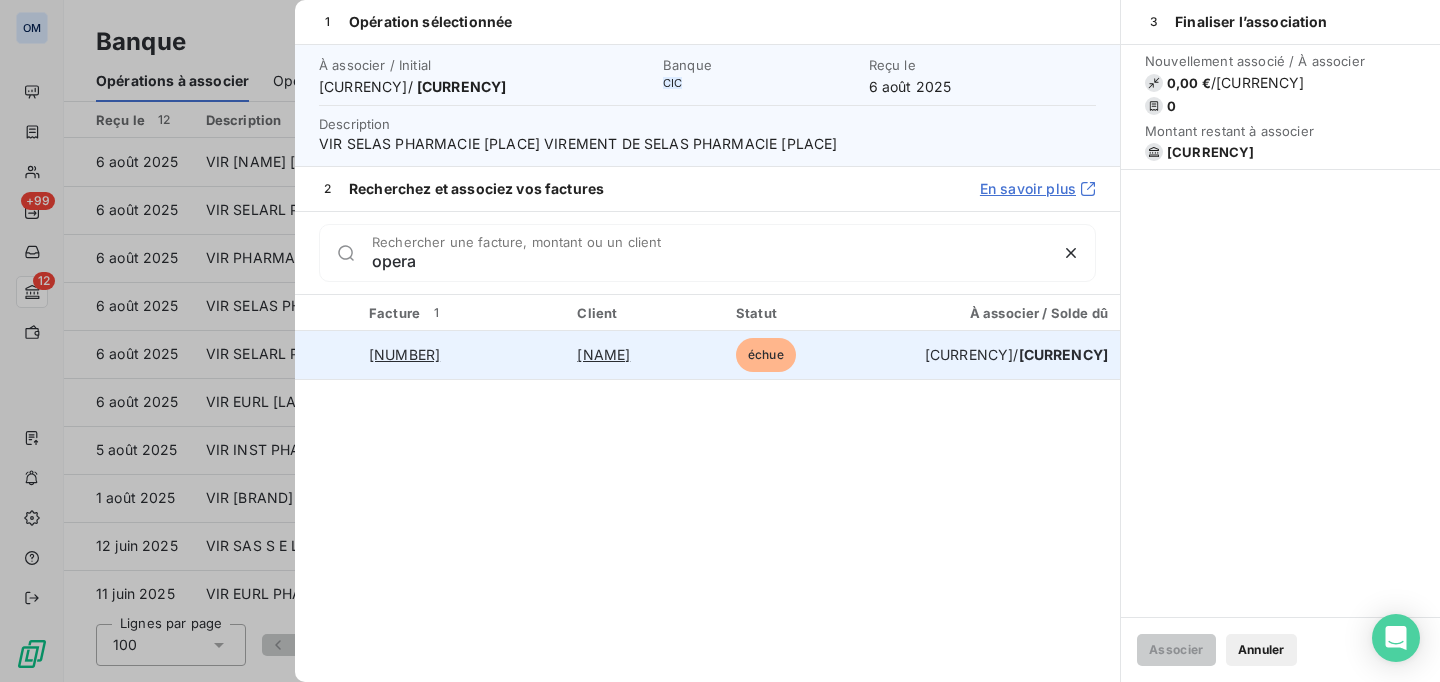 click at bounding box center (327, 355) 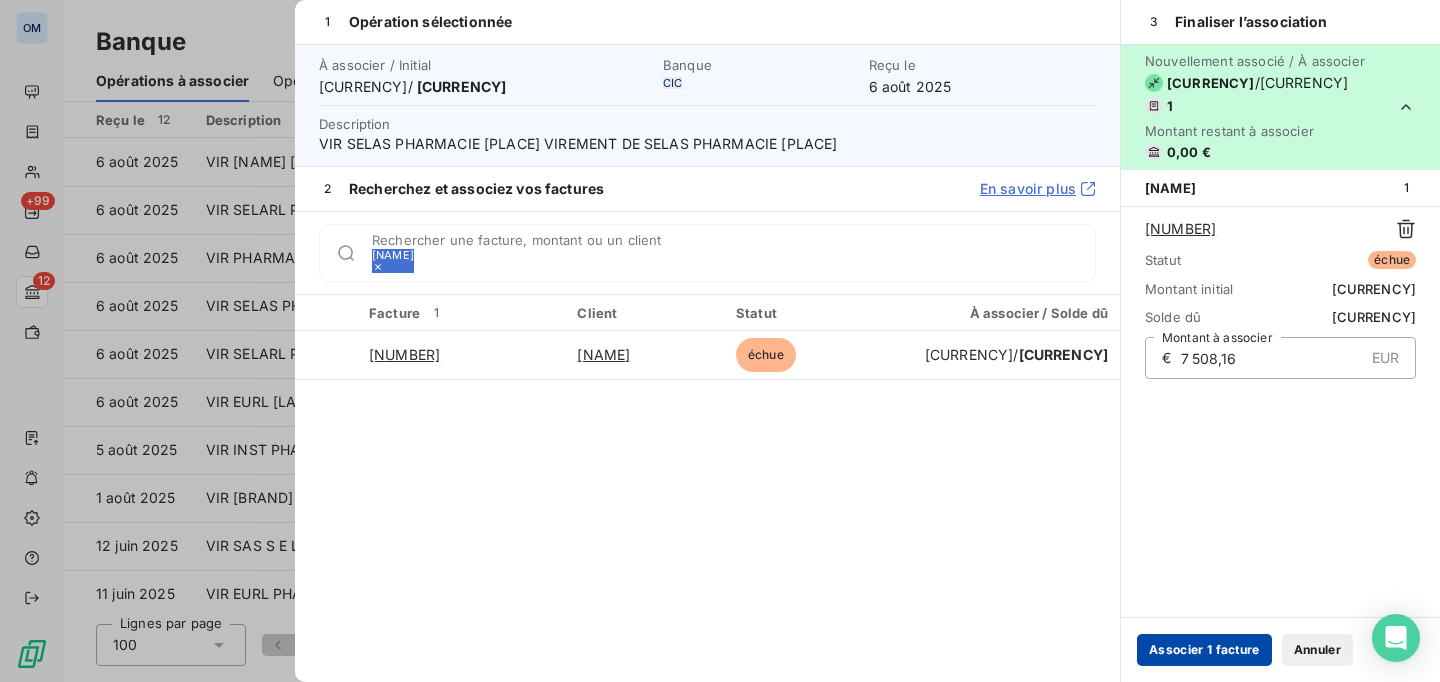 click on "Associer 1 facture" at bounding box center (1204, 650) 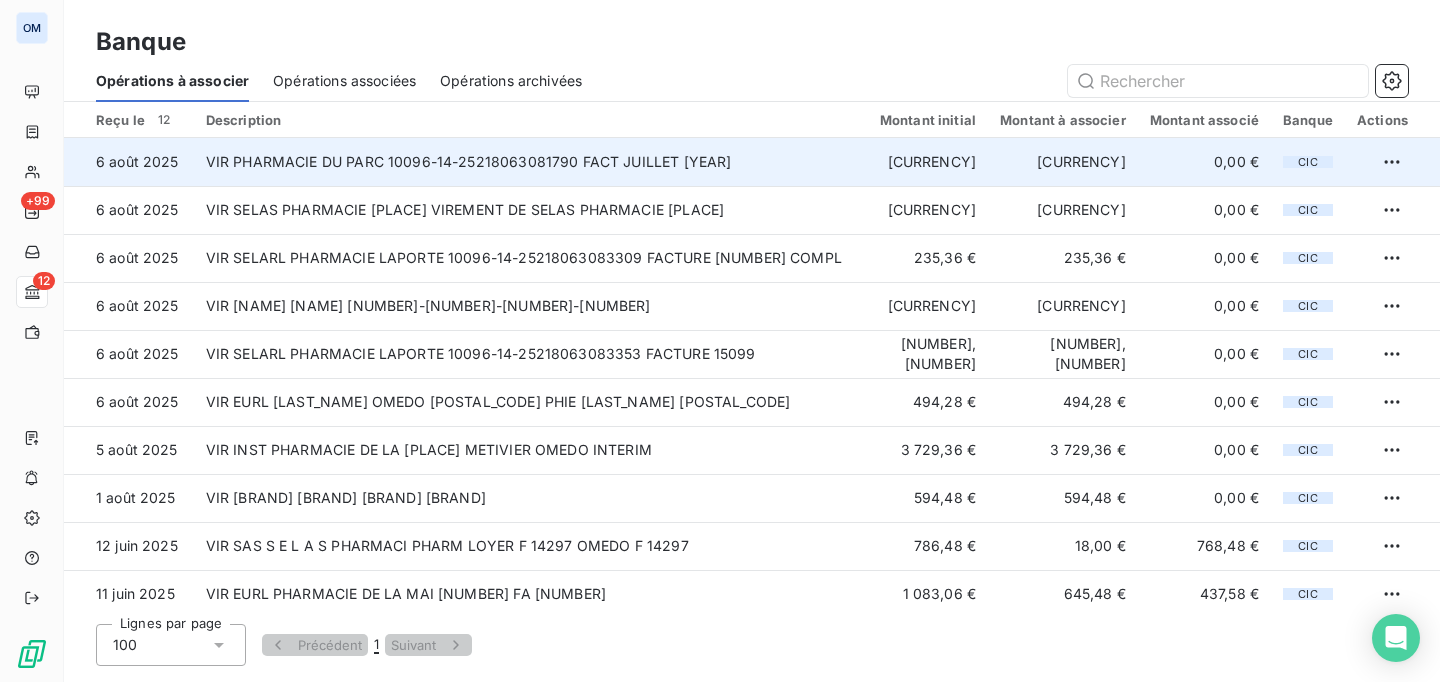 click on "VIR PHARMACIE DU PARC 10096-14-25218063081790 FACT JUILLET [YEAR]" at bounding box center (531, 162) 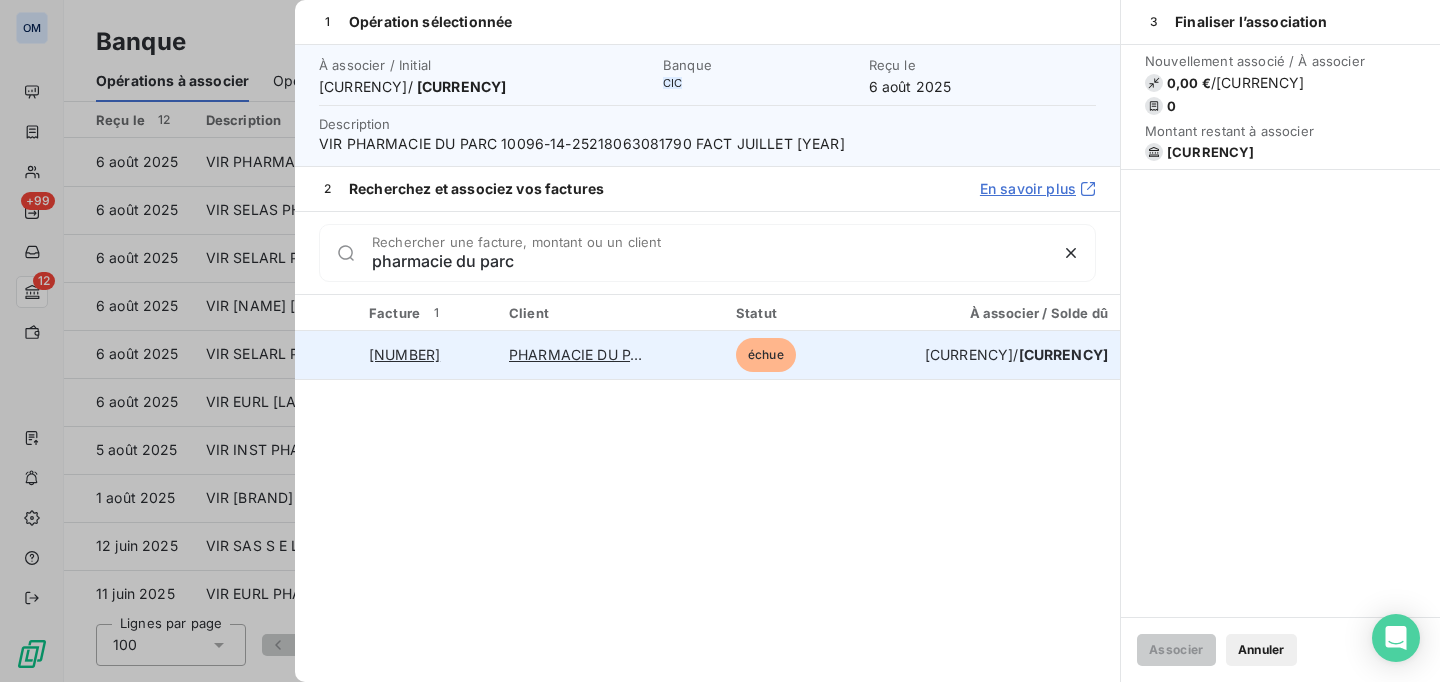 type on "pharmacie du parc" 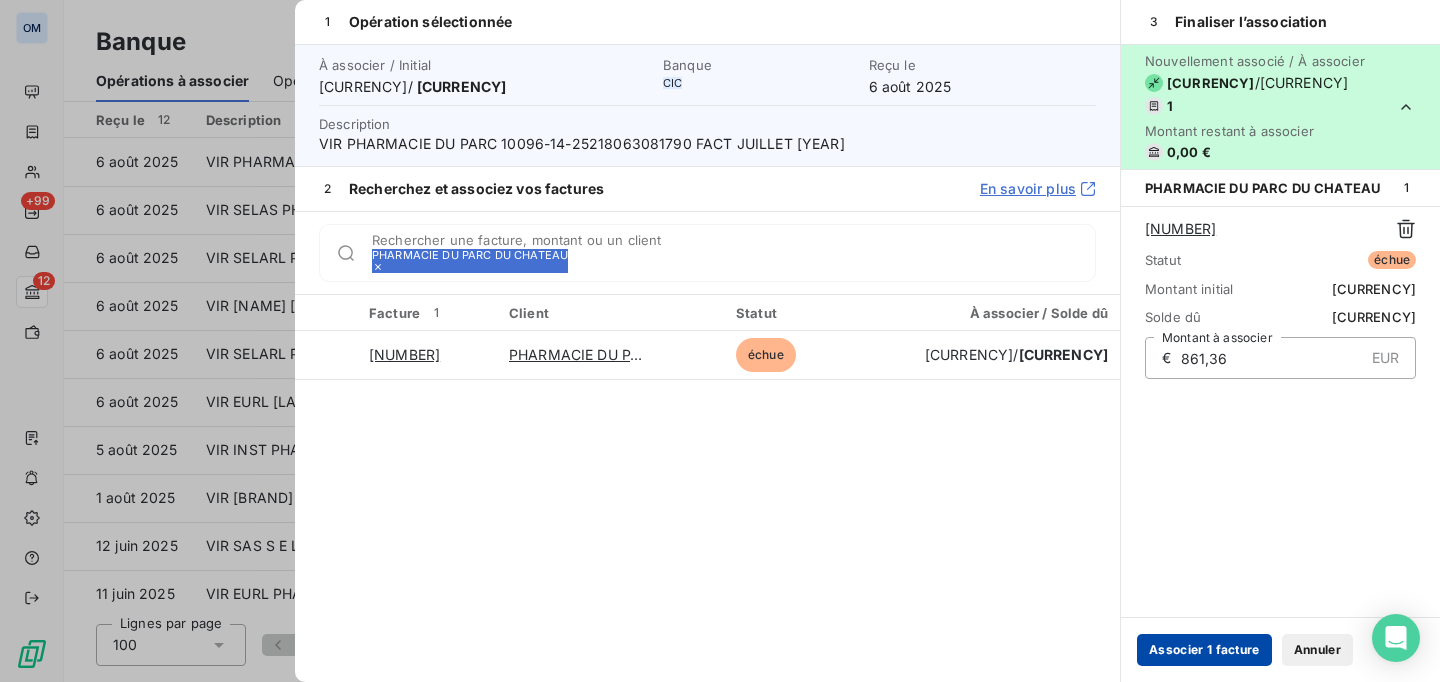 click on "Associer 1 facture" at bounding box center [1204, 650] 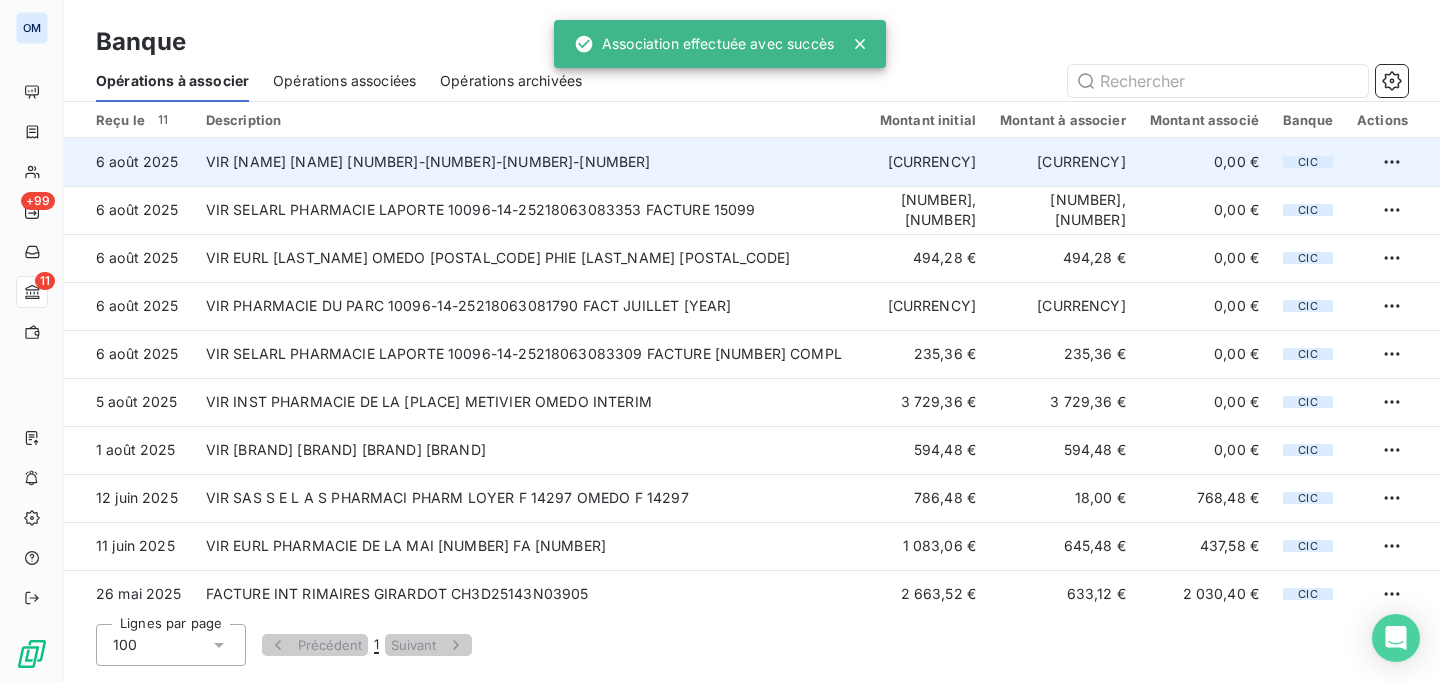 click on "VIR [NAME] [NAME] [NUMBER]-[NUMBER]-[NUMBER]-[NUMBER]" at bounding box center (531, 162) 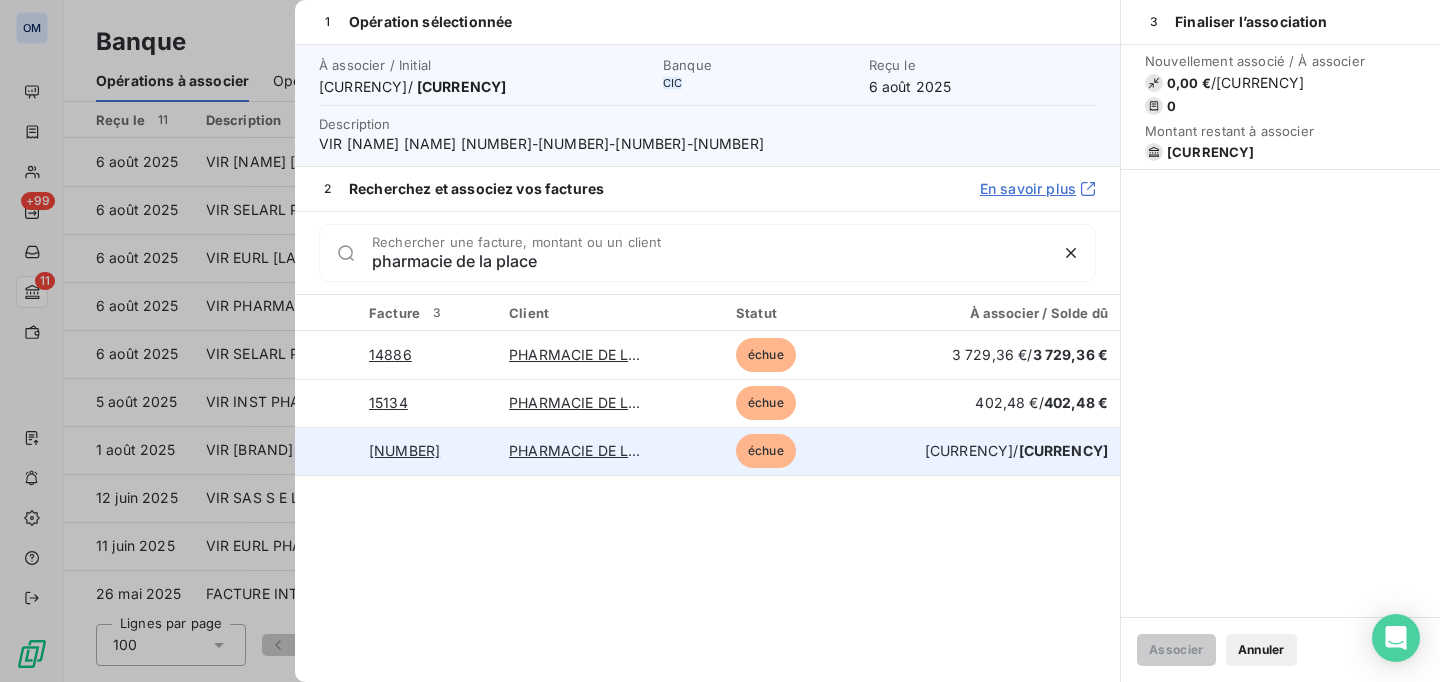 type on "pharmacie de la place" 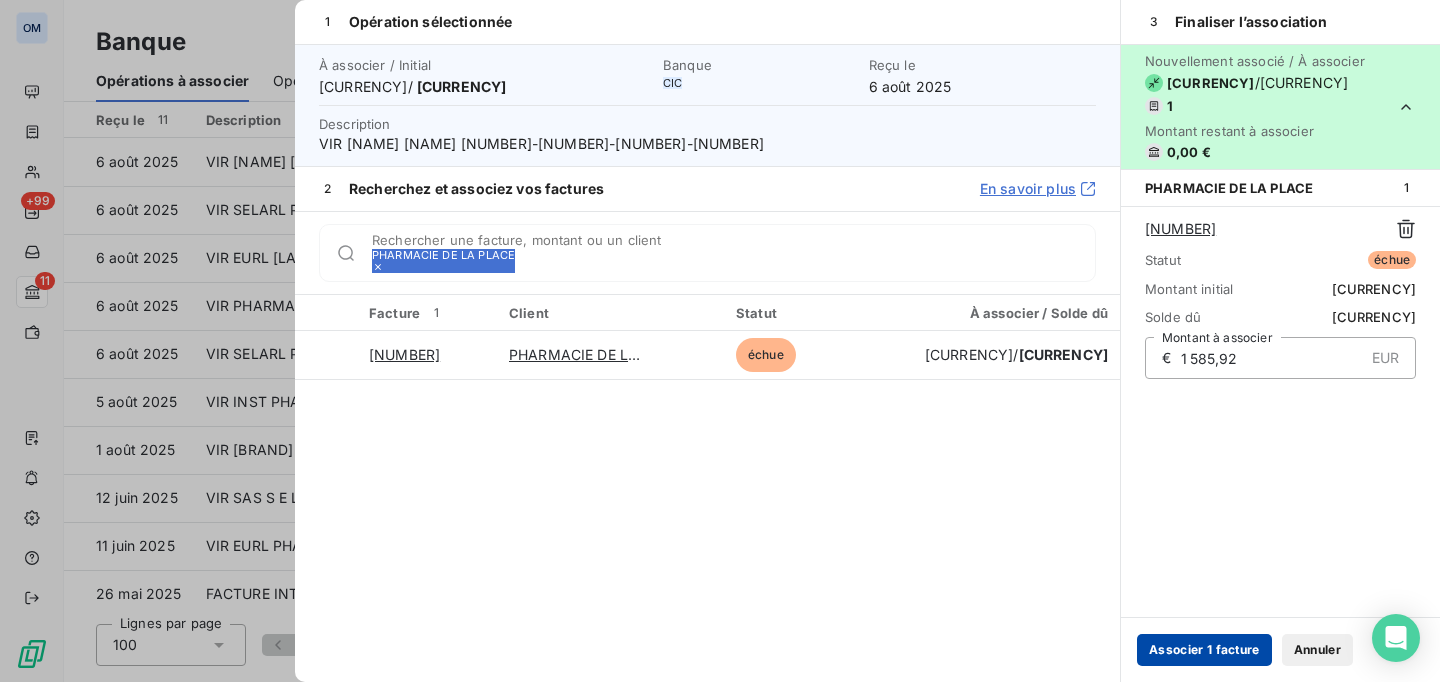 click on "Associer 1 facture" at bounding box center (1204, 650) 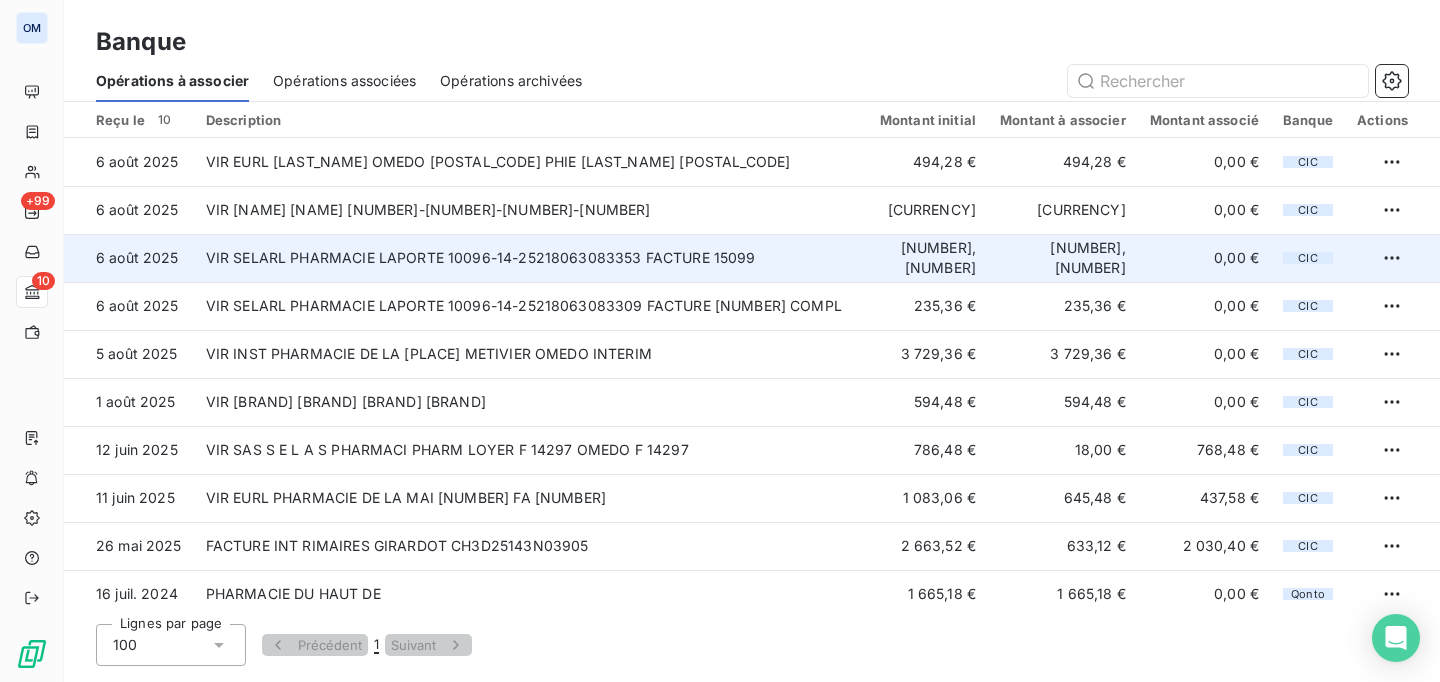 click on "VIR SELARL PHARMACIE LAPORTE 10096-14-25218063083353 FACTURE 15099" at bounding box center (531, 258) 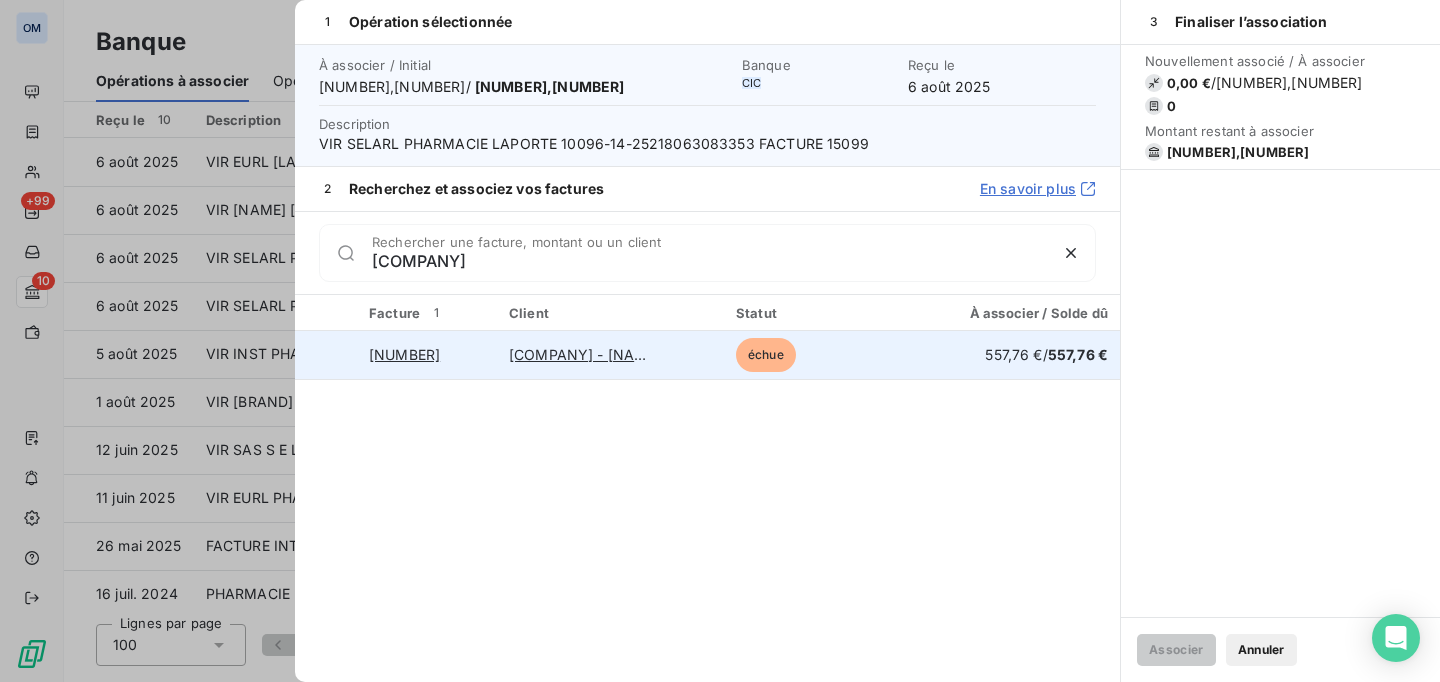 type on "[COMPANY]" 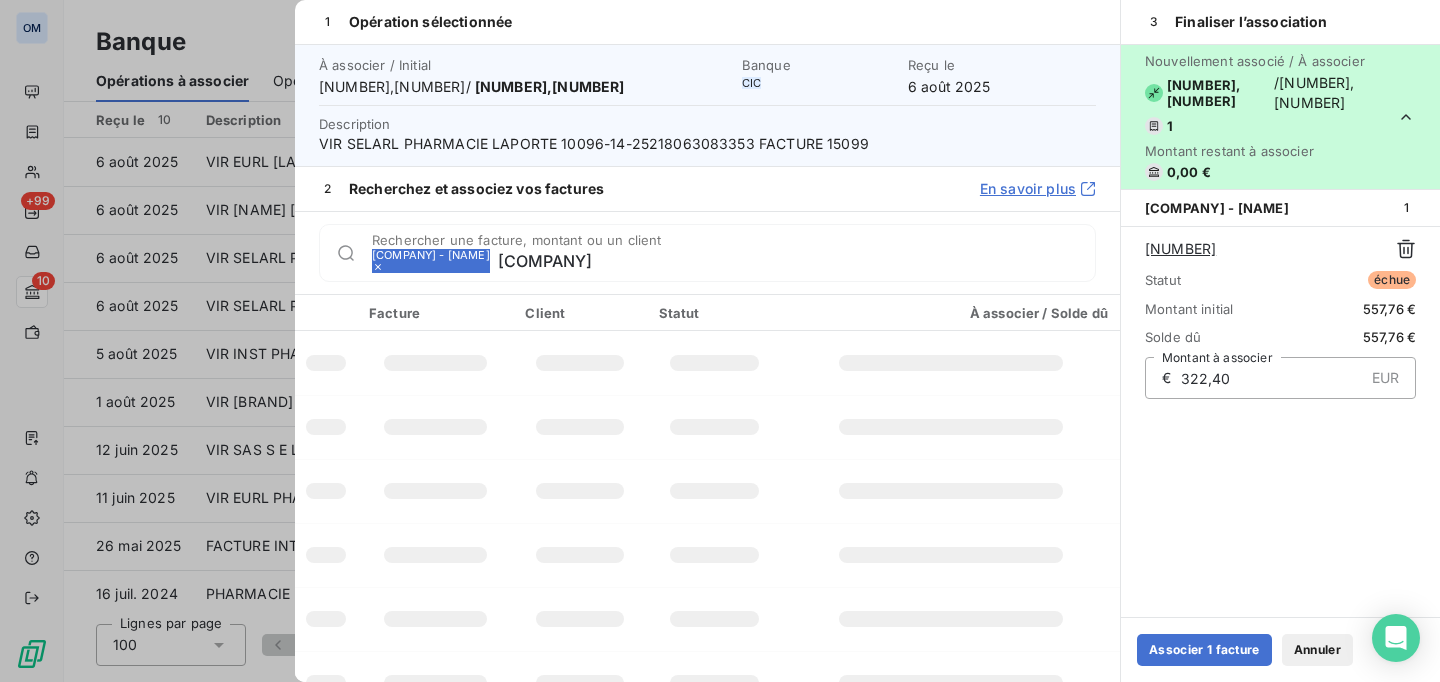 type 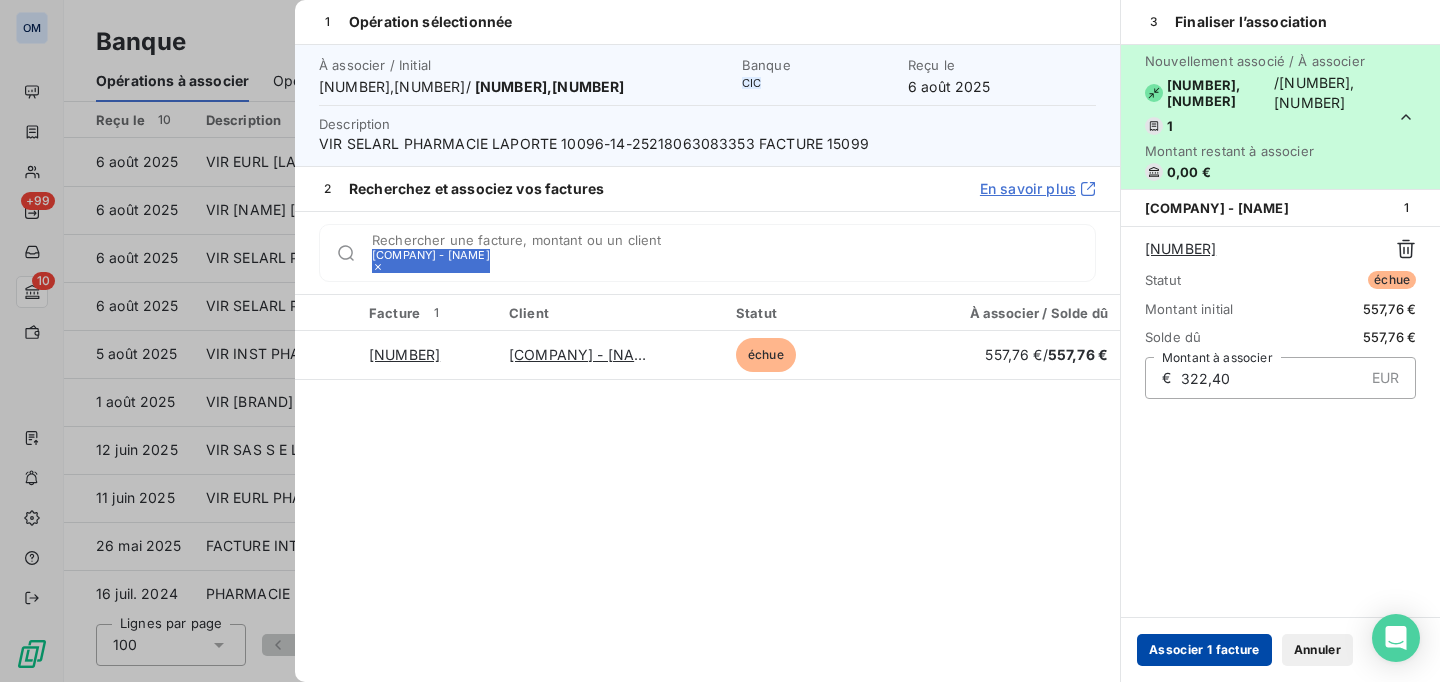click on "Associer 1 facture" at bounding box center [1204, 650] 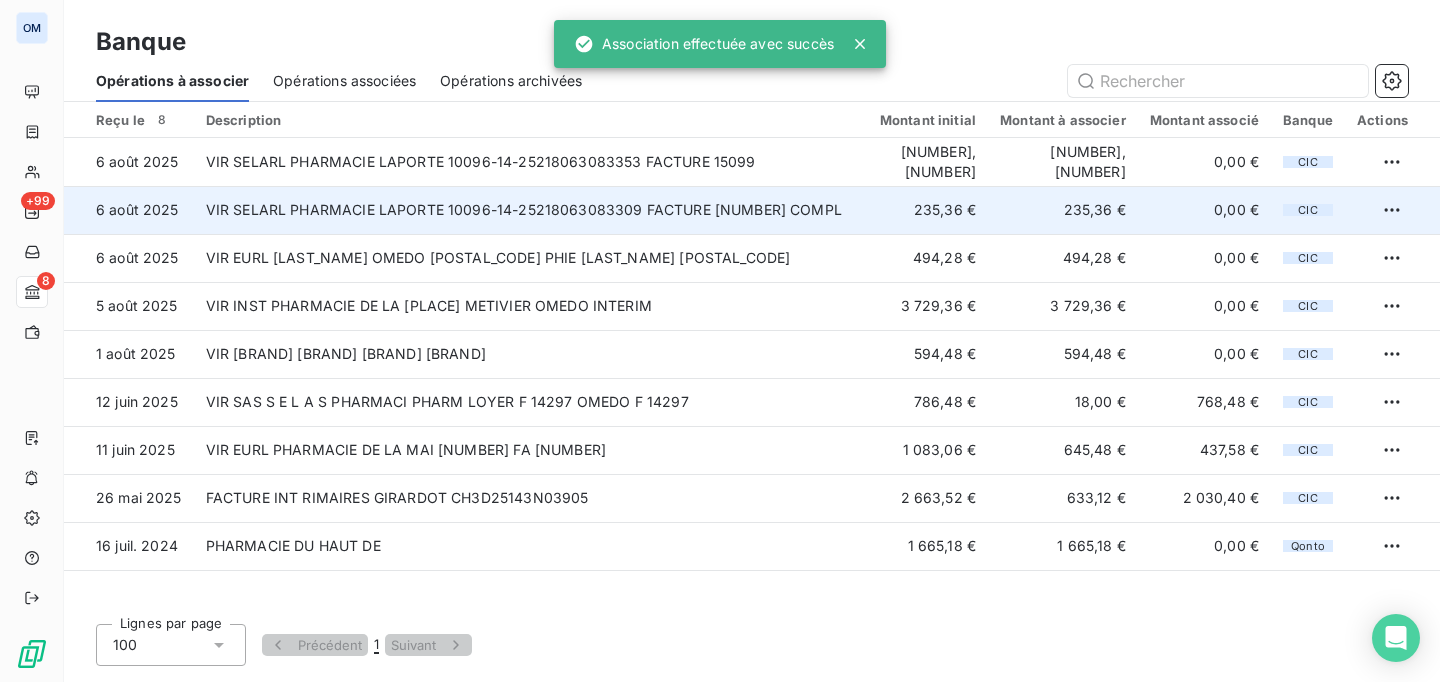 click on "VIR SELARL PHARMACIE LAPORTE 10096-14-25218063083309 FACTURE [NUMBER] COMPL" at bounding box center [531, 210] 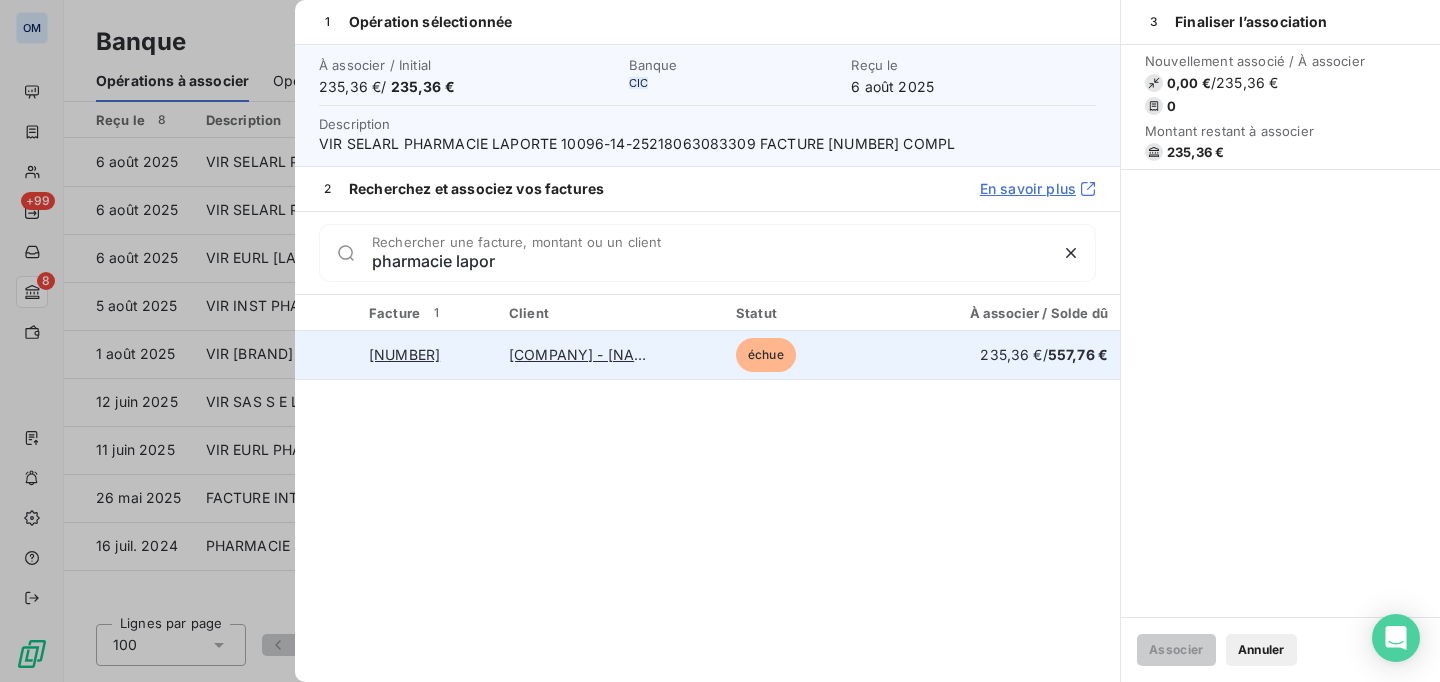type on "pharmacie lapor" 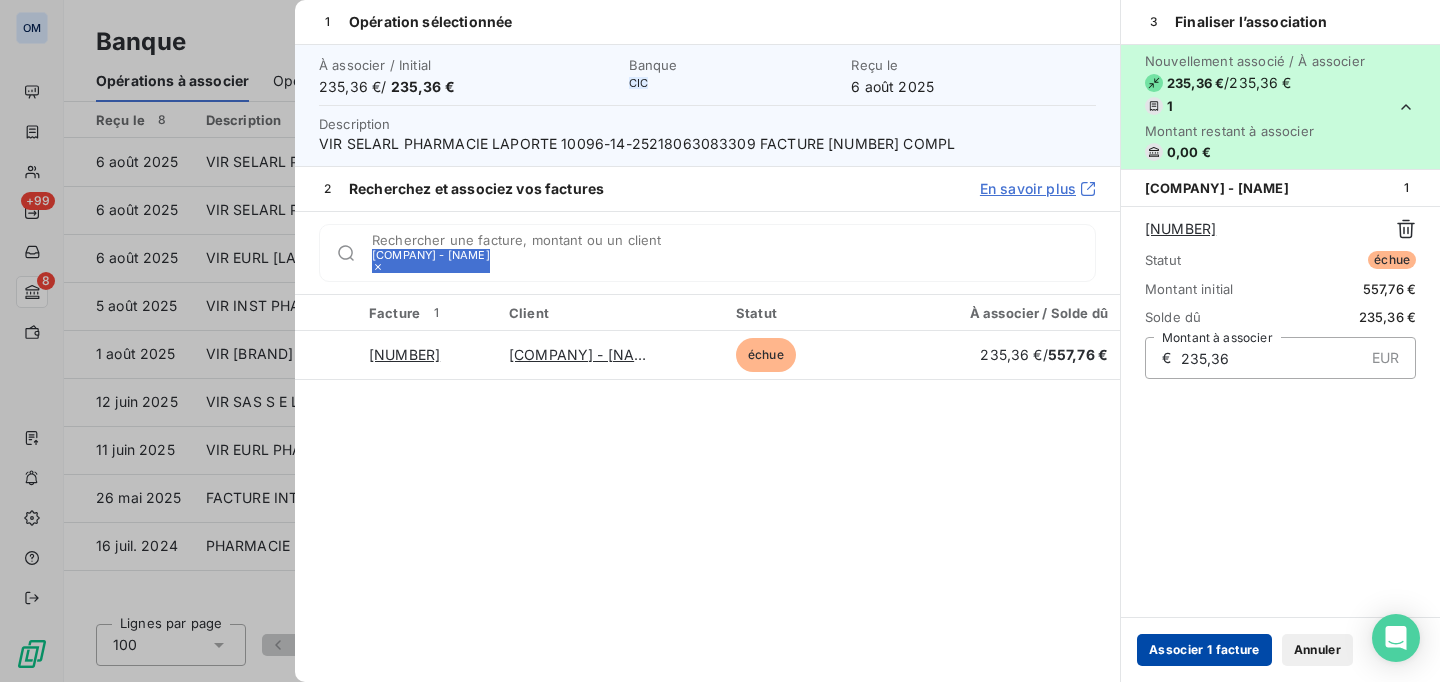 click on "Associer 1 facture" at bounding box center [1204, 650] 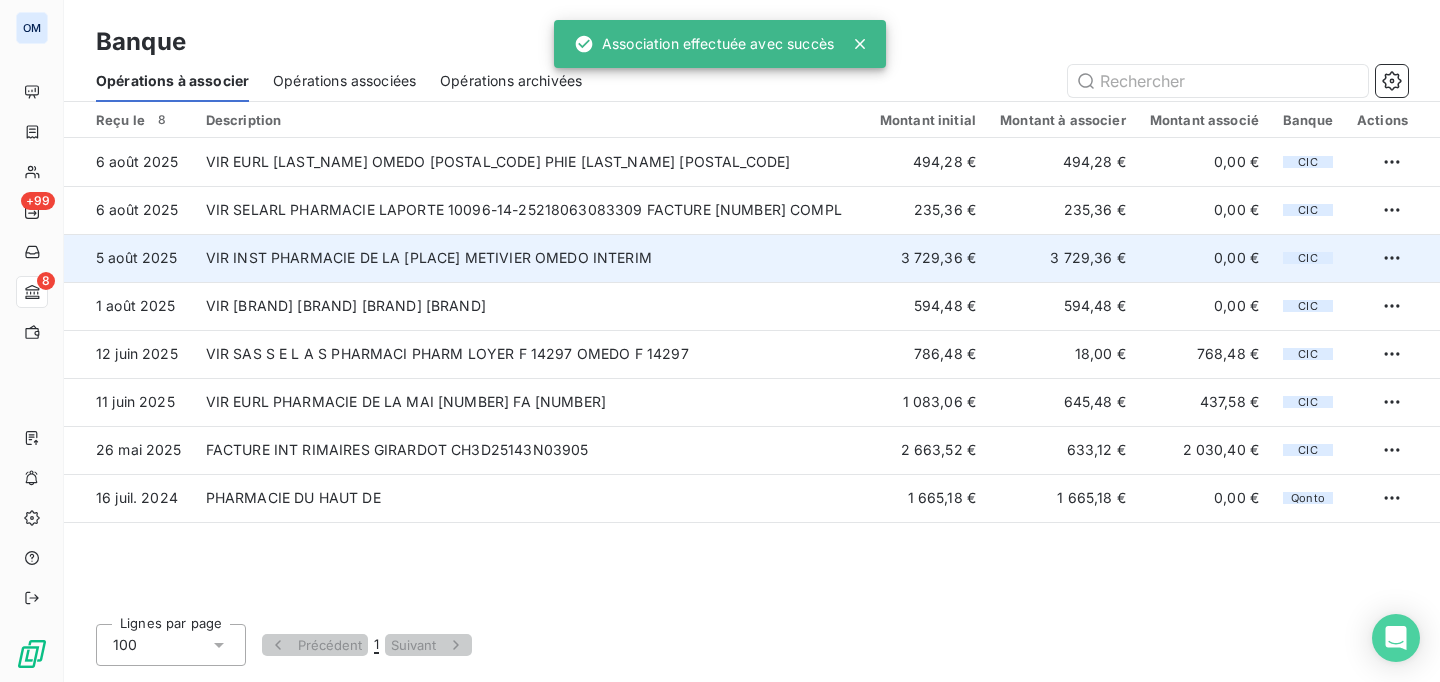 click on "VIR INST PHARMACIE DE LA [PLACE] METIVIER OMEDO INTERIM" at bounding box center [531, 258] 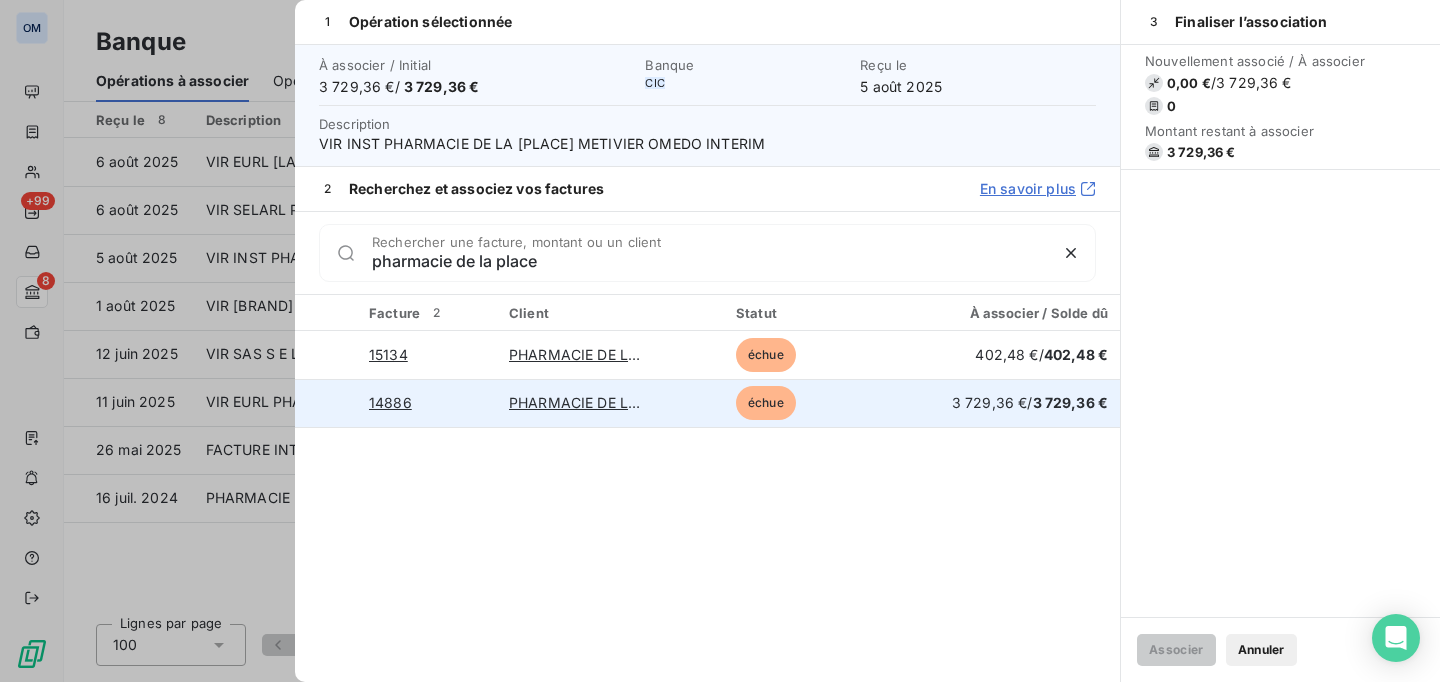 type on "pharmacie de la place" 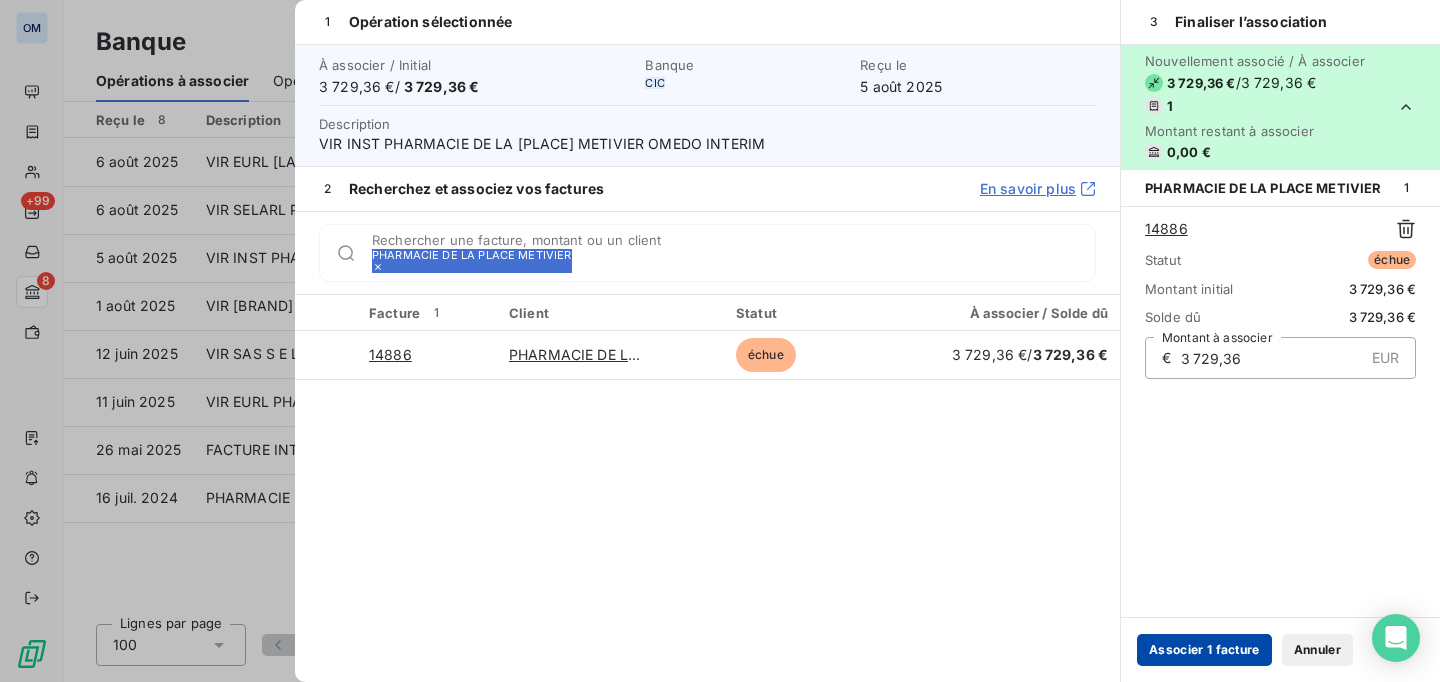 click on "Associer 1 facture" at bounding box center (1204, 650) 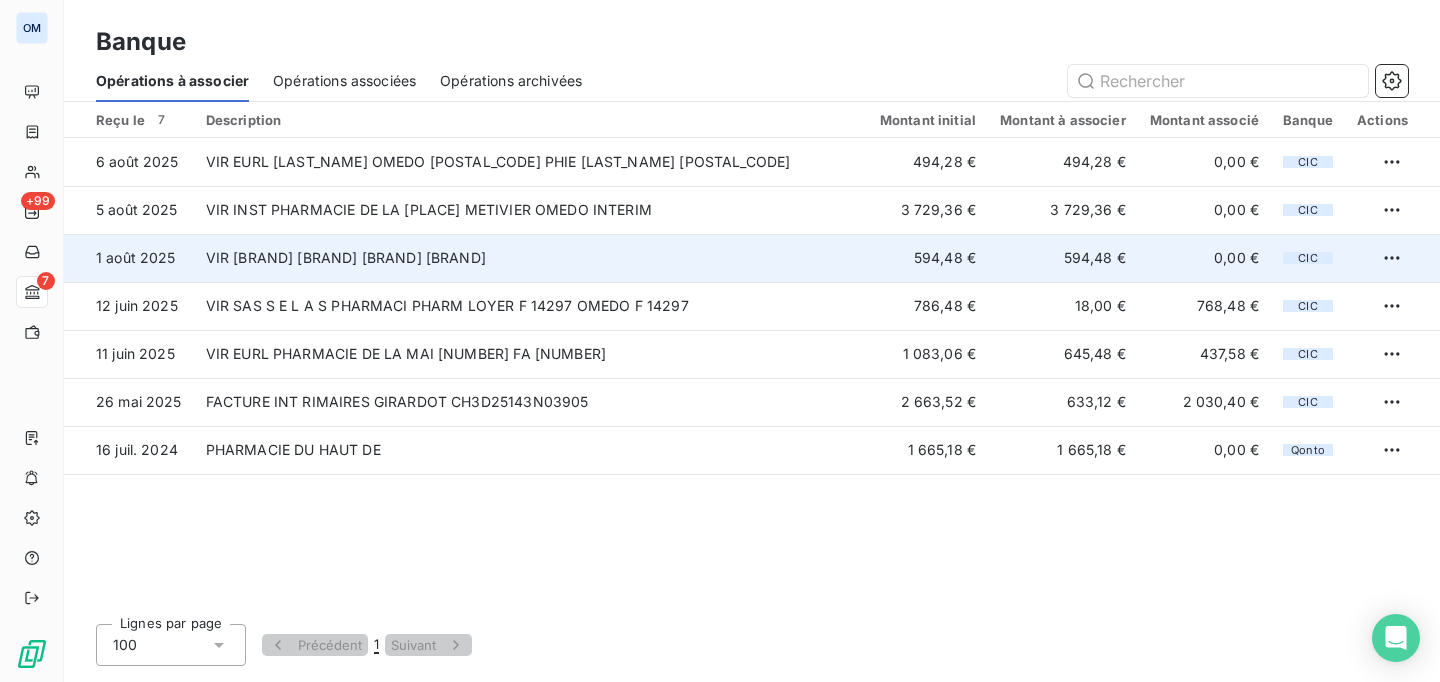 click on "VIR [BRAND] [BRAND] [BRAND] [BRAND]" at bounding box center [531, 258] 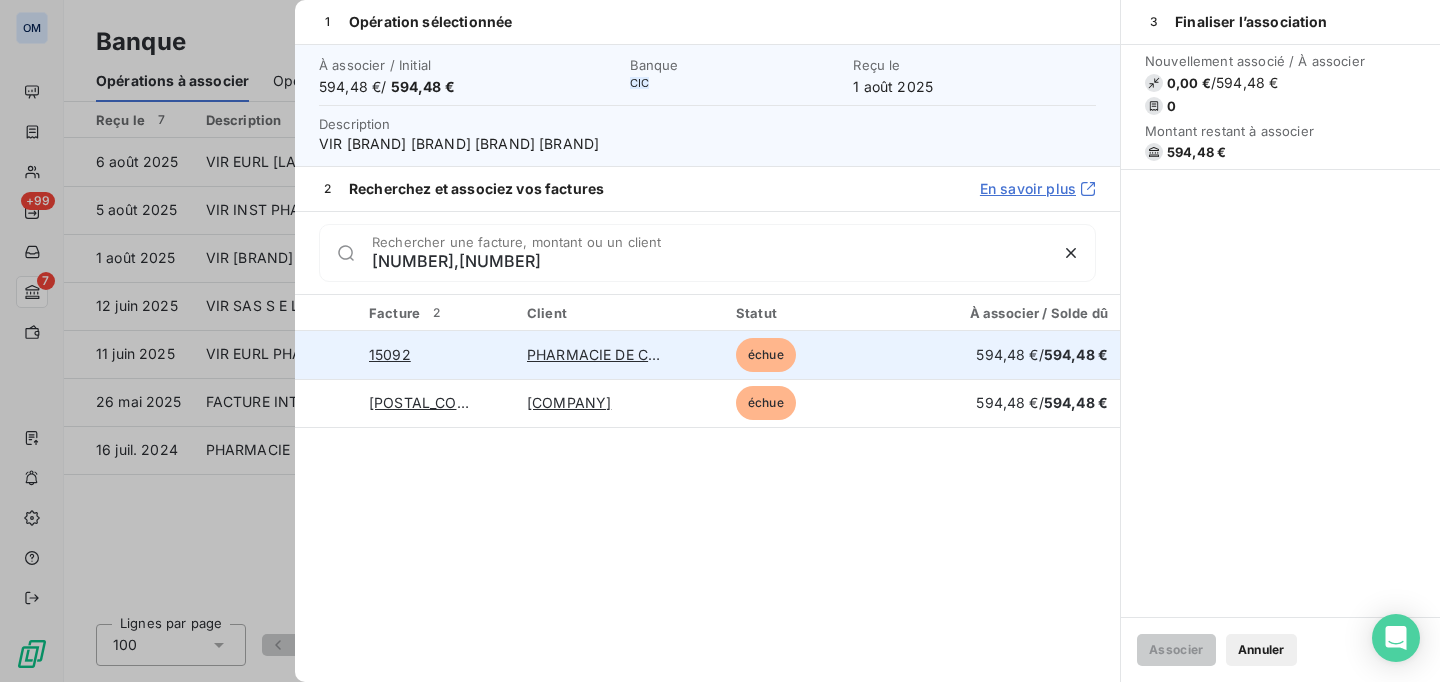 type on "[NUMBER],[NUMBER]" 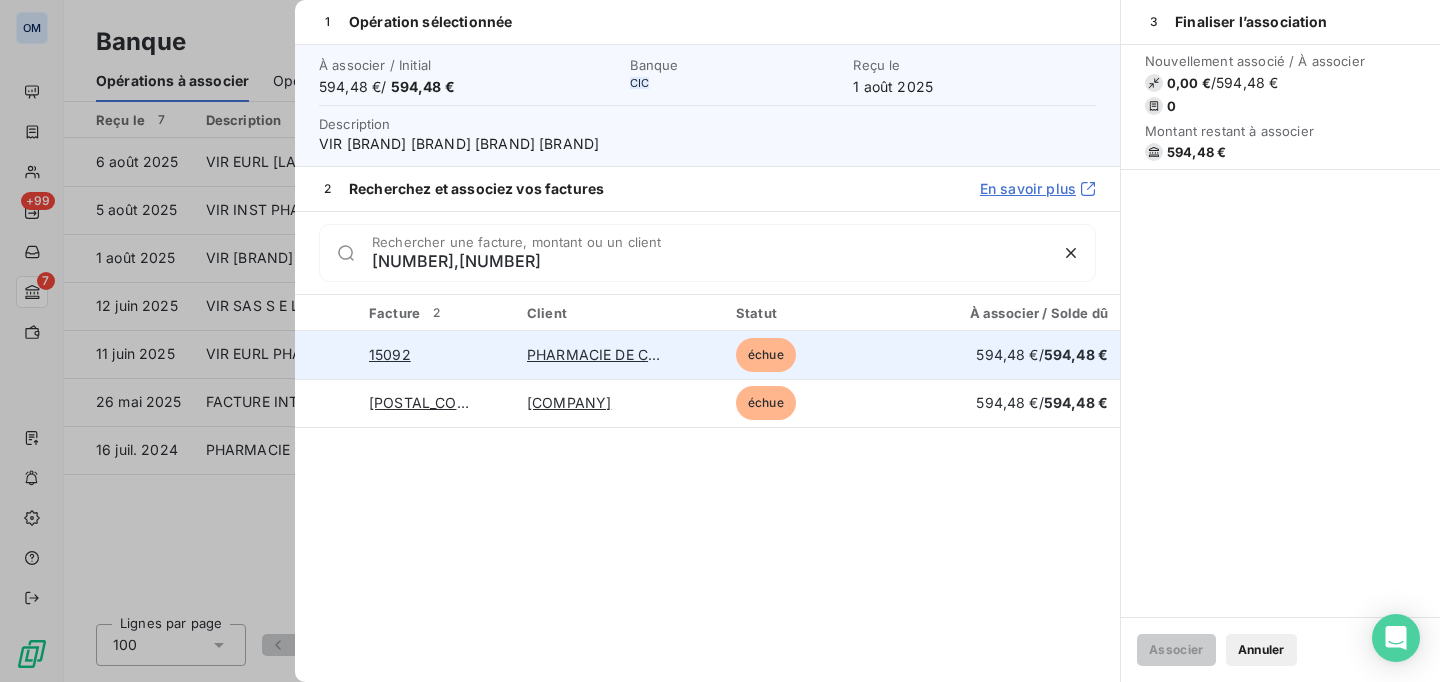 click at bounding box center [327, 355] 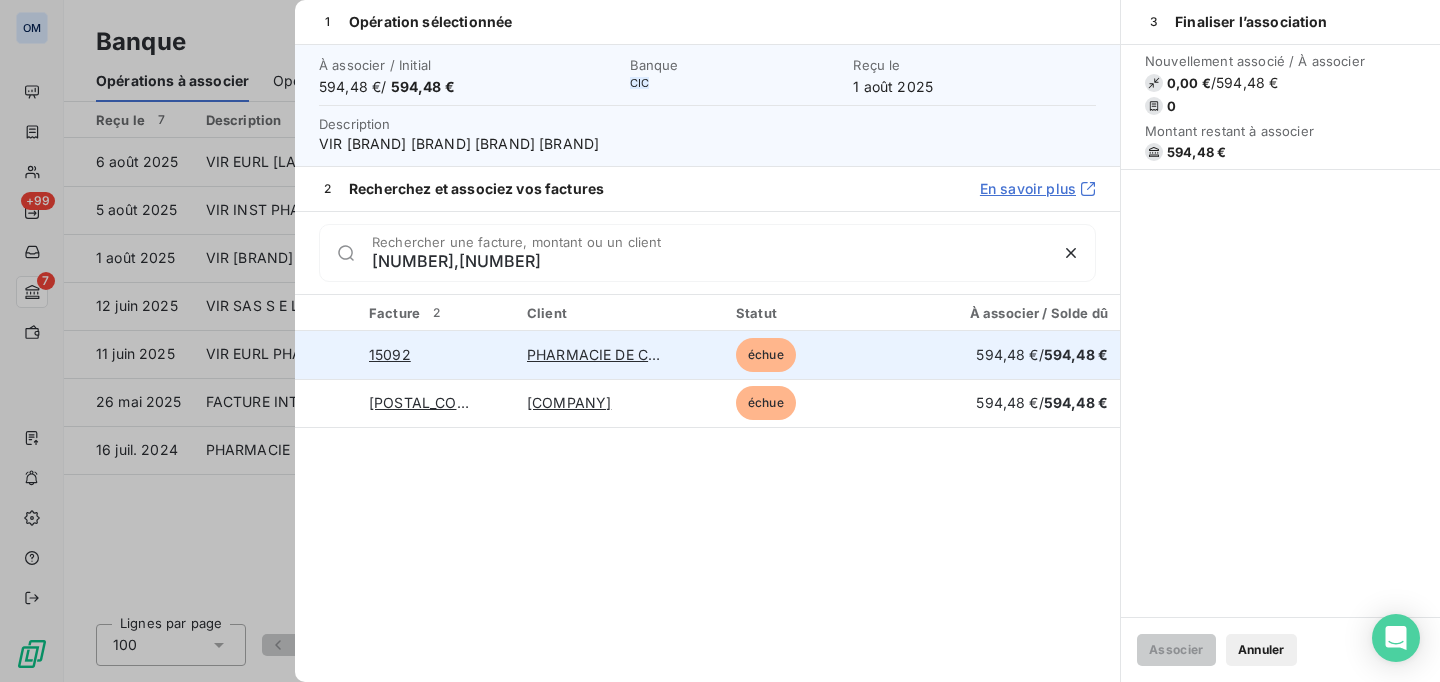 type 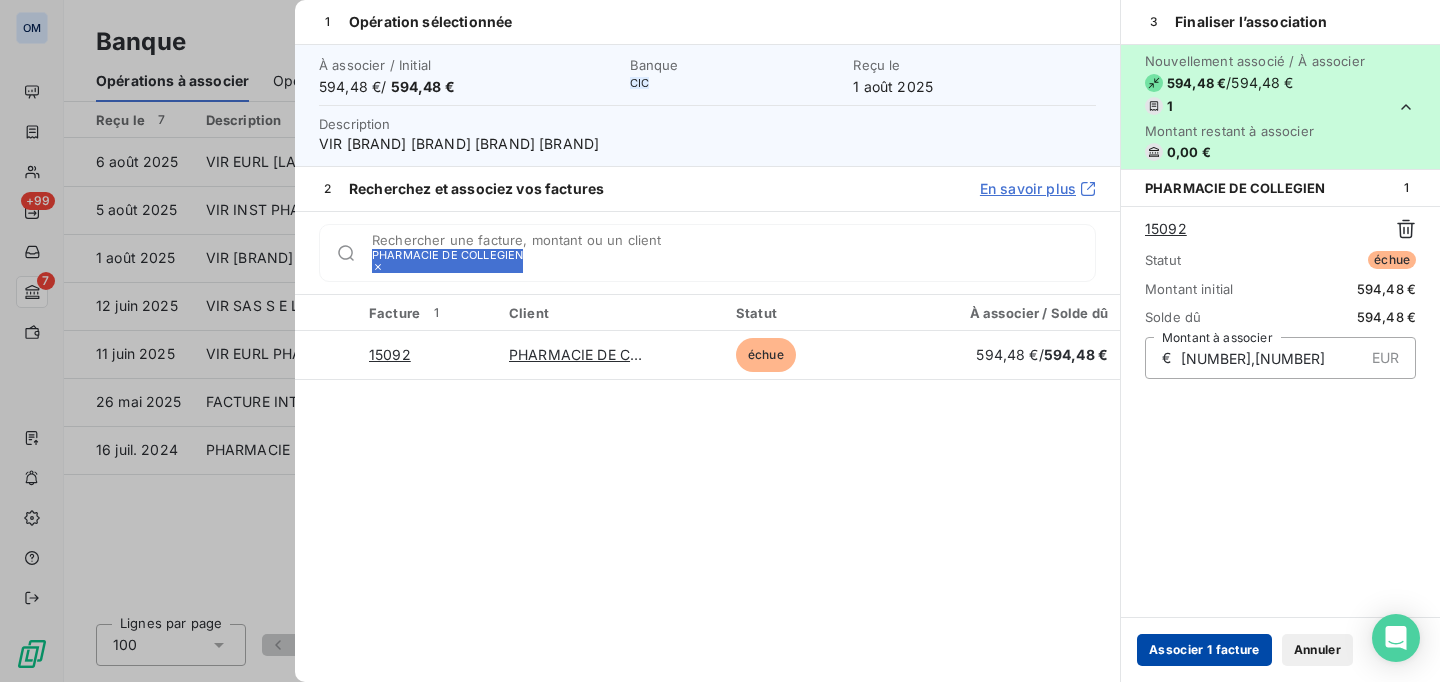 click on "Associer 1 facture" at bounding box center (1204, 650) 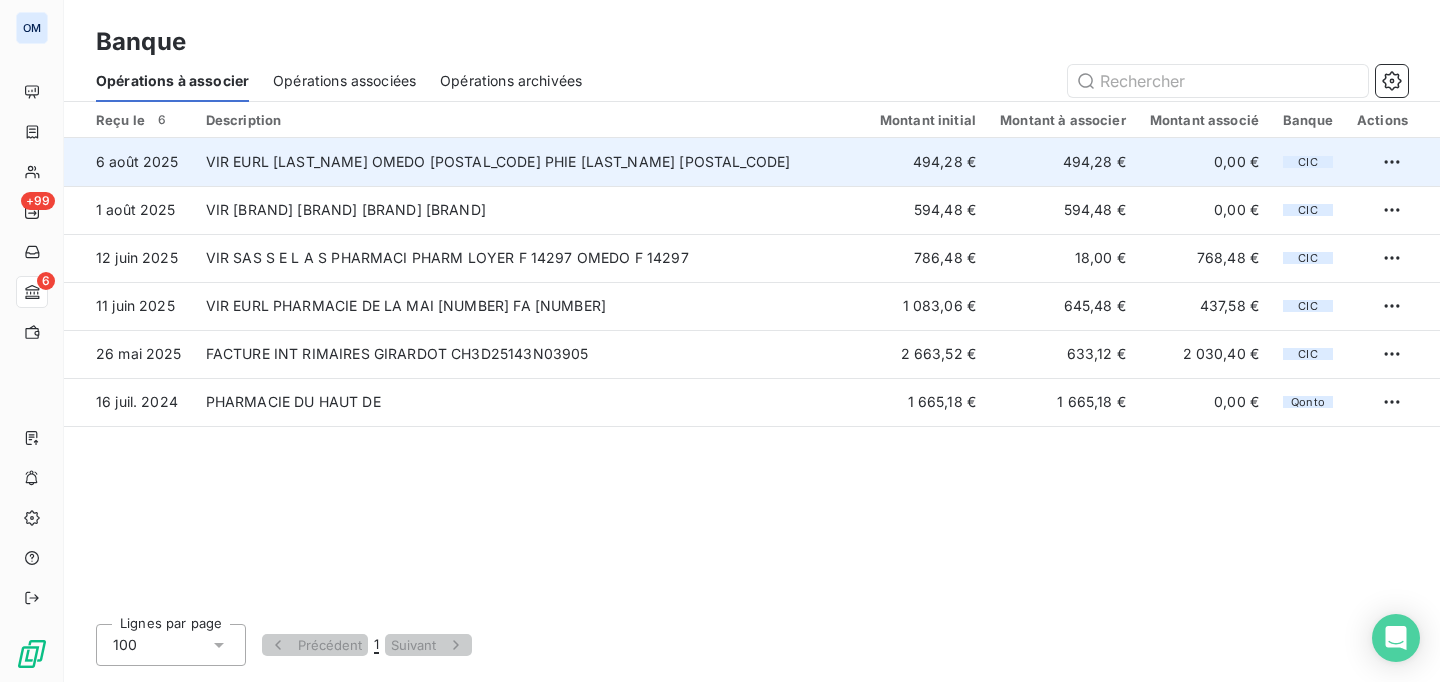 click on "VIR EURL [LAST_NAME] OMEDO [POSTAL_CODE] PHIE [LAST_NAME] [POSTAL_CODE]" at bounding box center [531, 162] 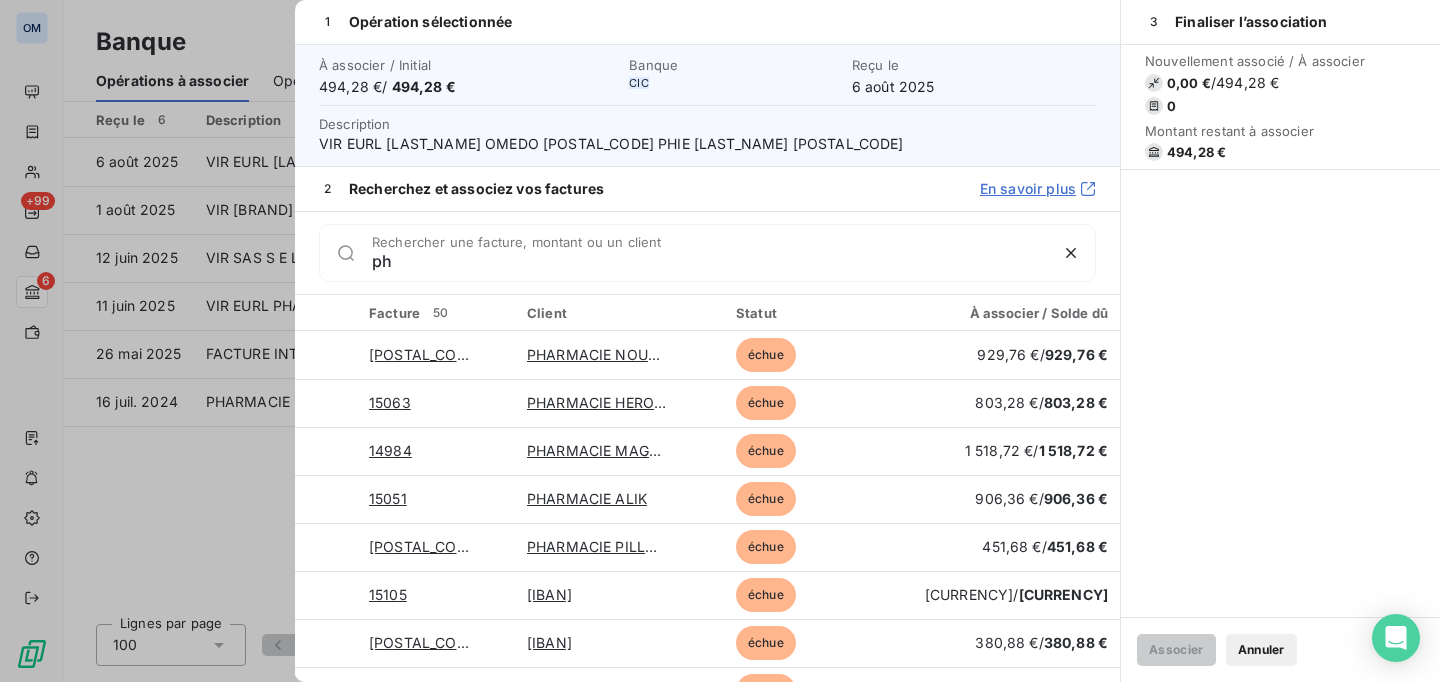 type on "p" 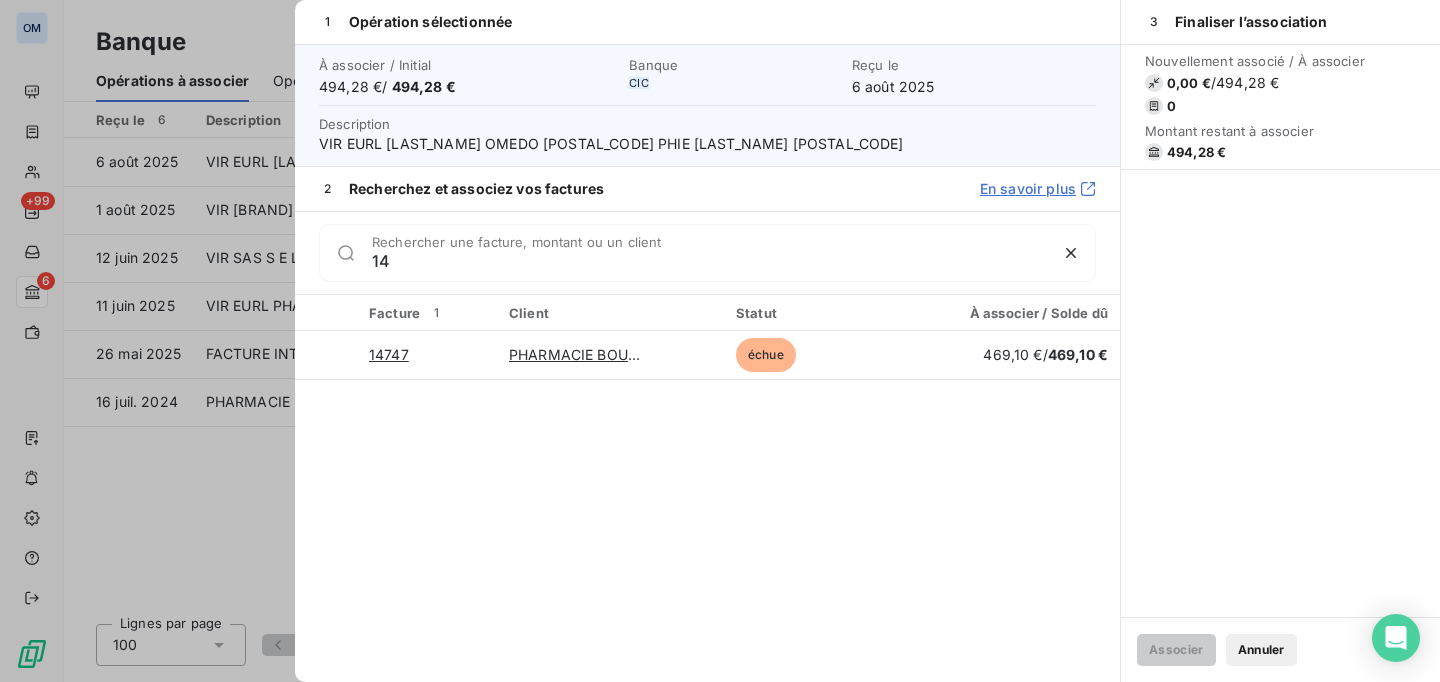 type on "1" 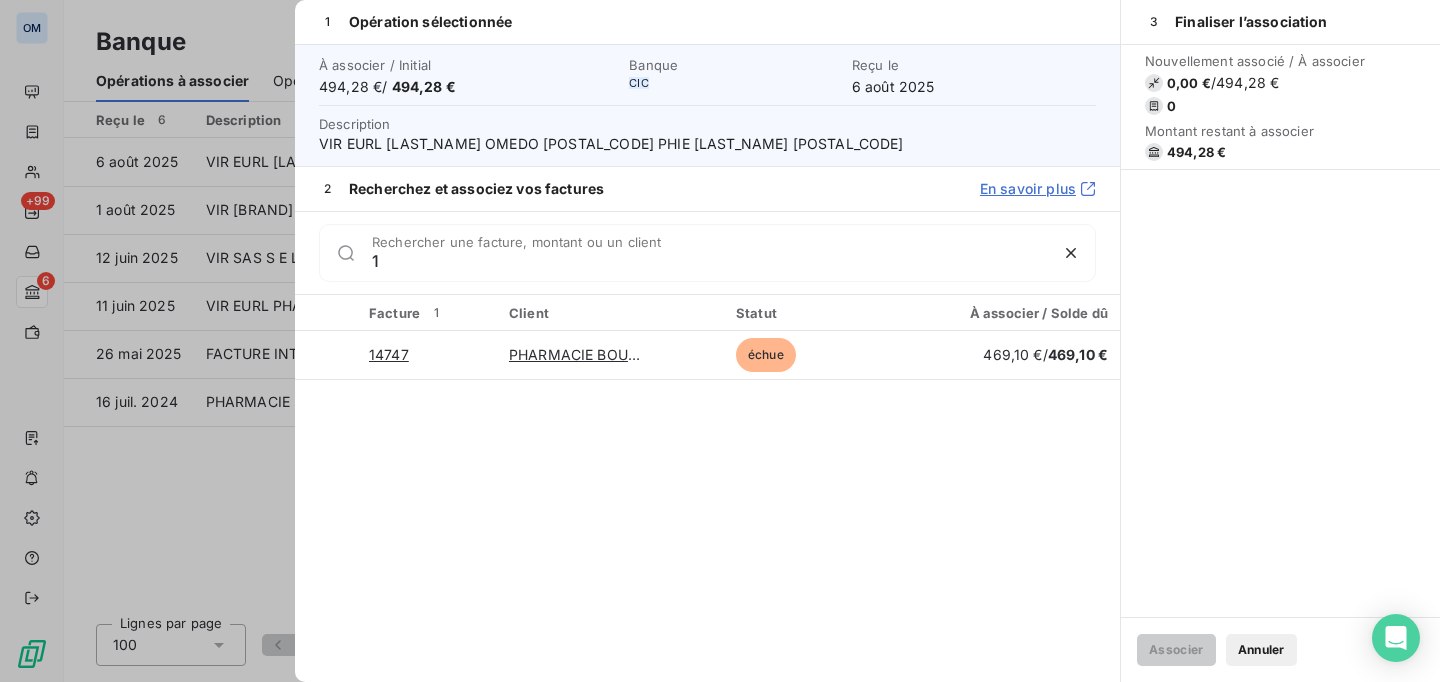 type 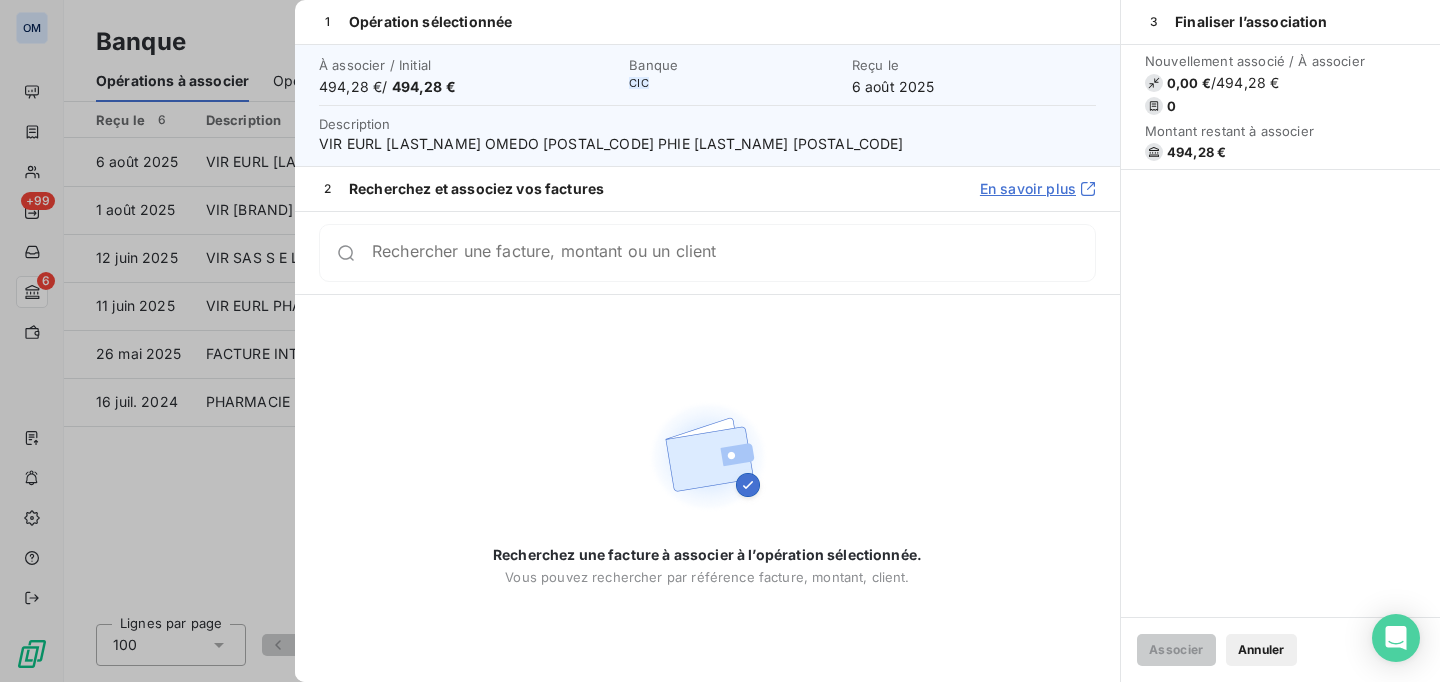 click at bounding box center (720, 341) 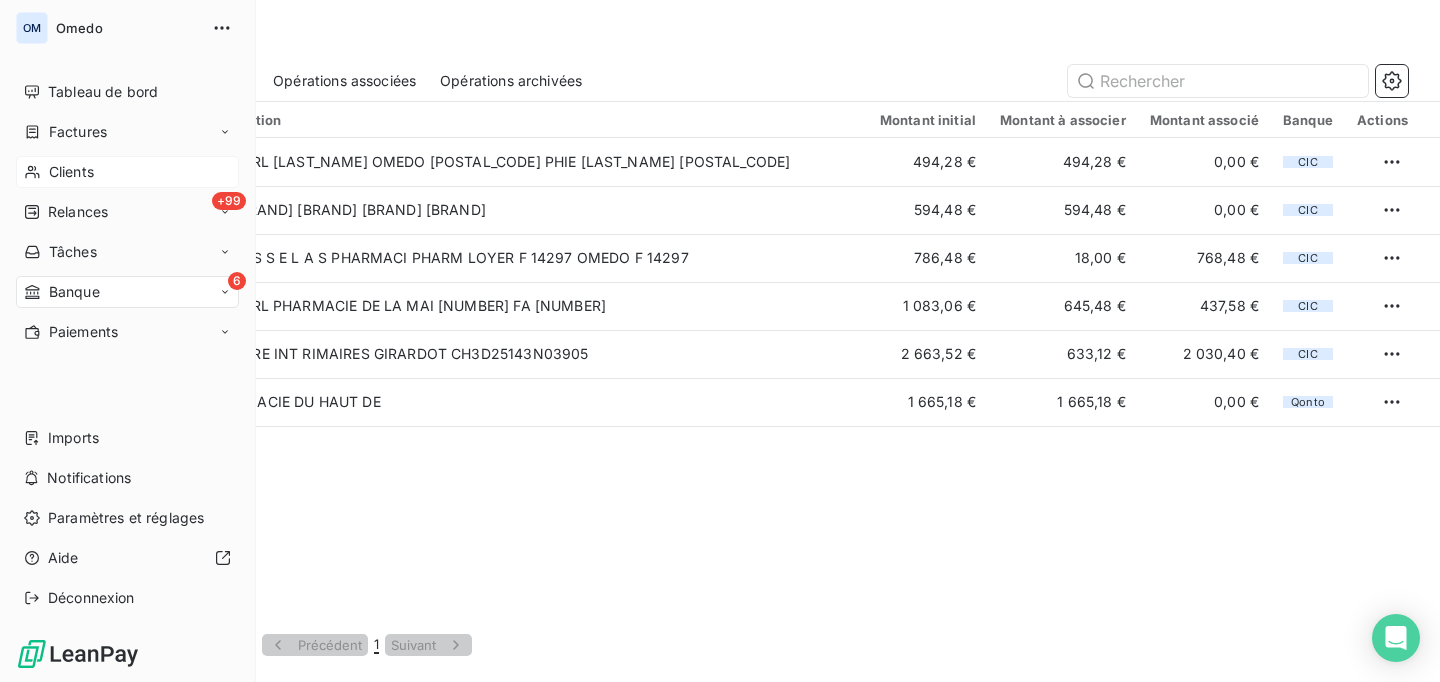 click on "Clients" at bounding box center (127, 172) 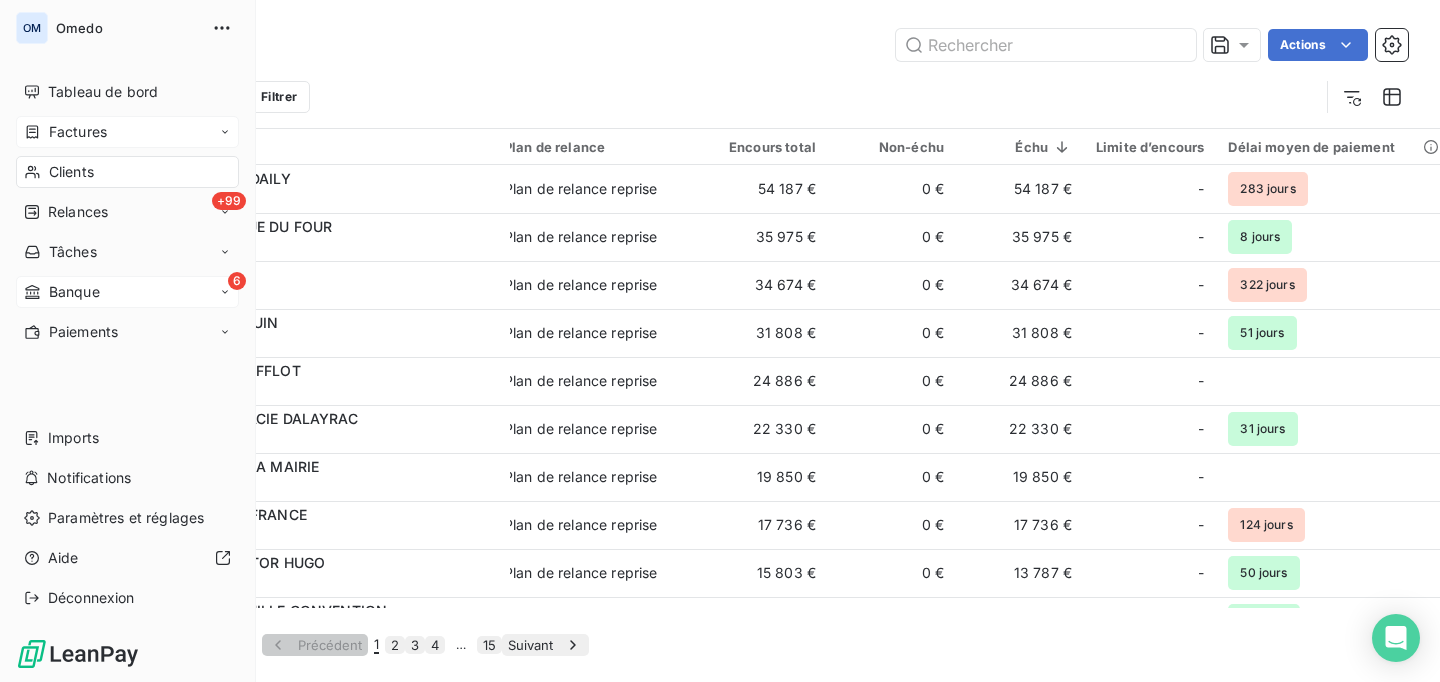 click 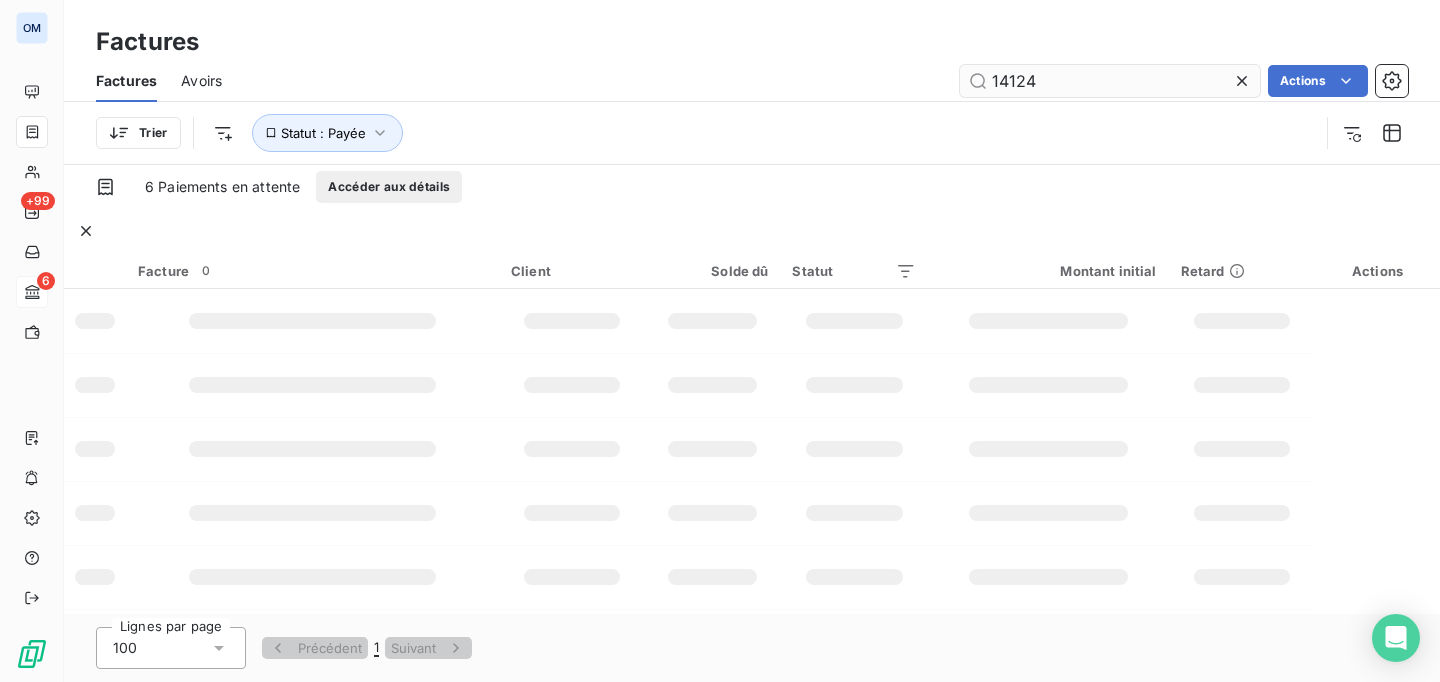 click on "14124" at bounding box center (1110, 81) 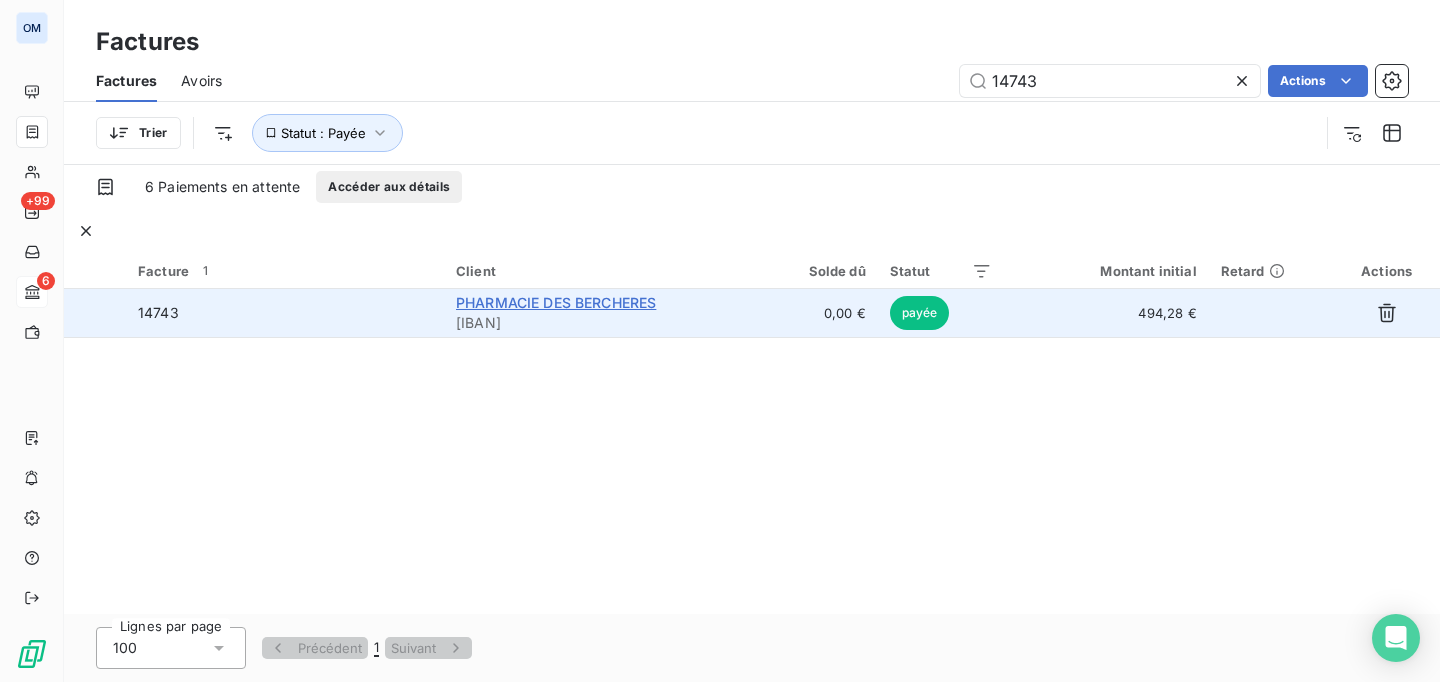 type on "14743" 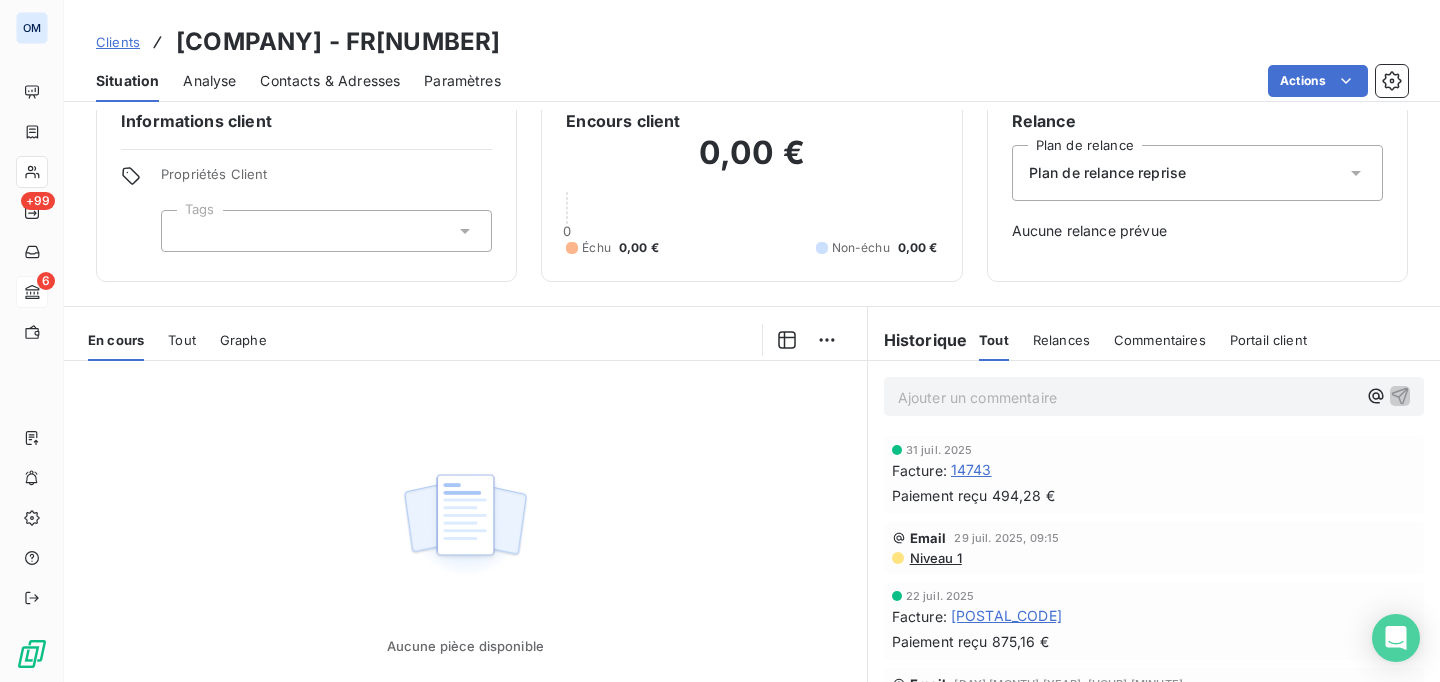 scroll, scrollTop: 0, scrollLeft: 0, axis: both 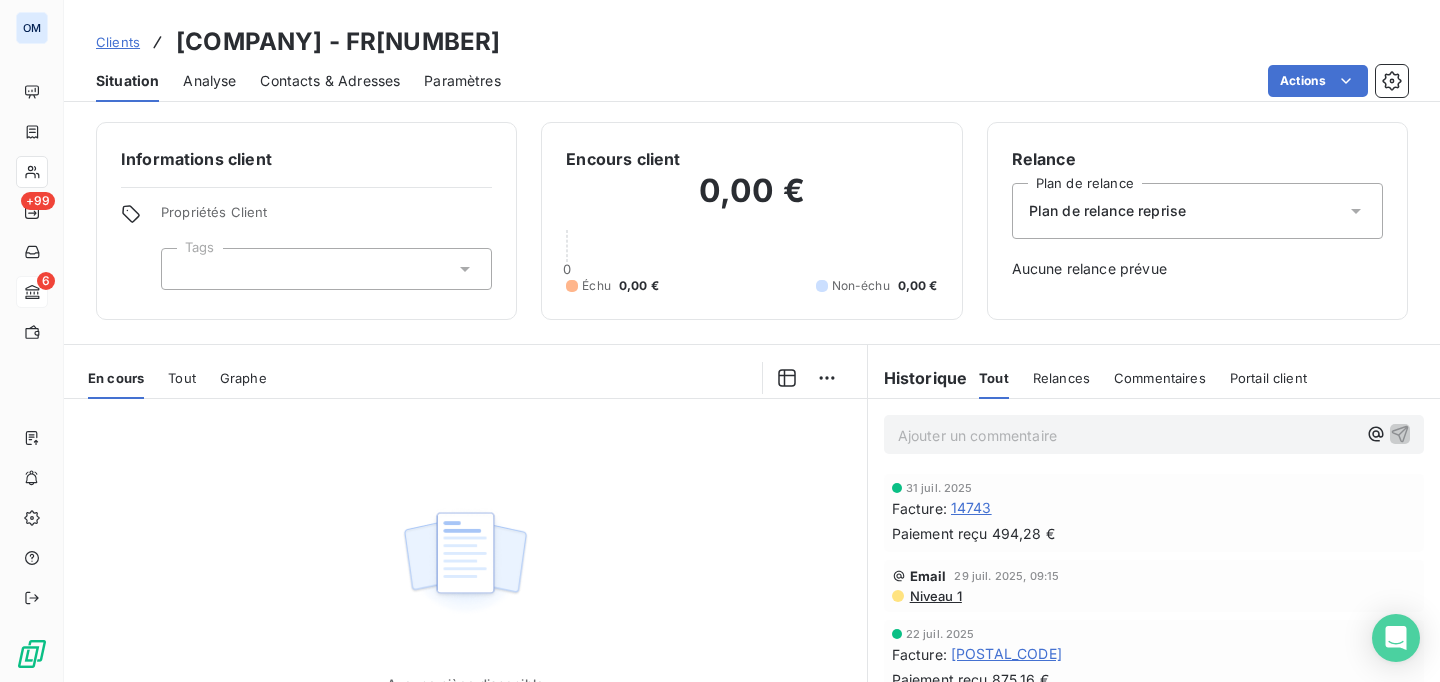 drag, startPoint x: 525, startPoint y: 47, endPoint x: 182, endPoint y: 43, distance: 343.02332 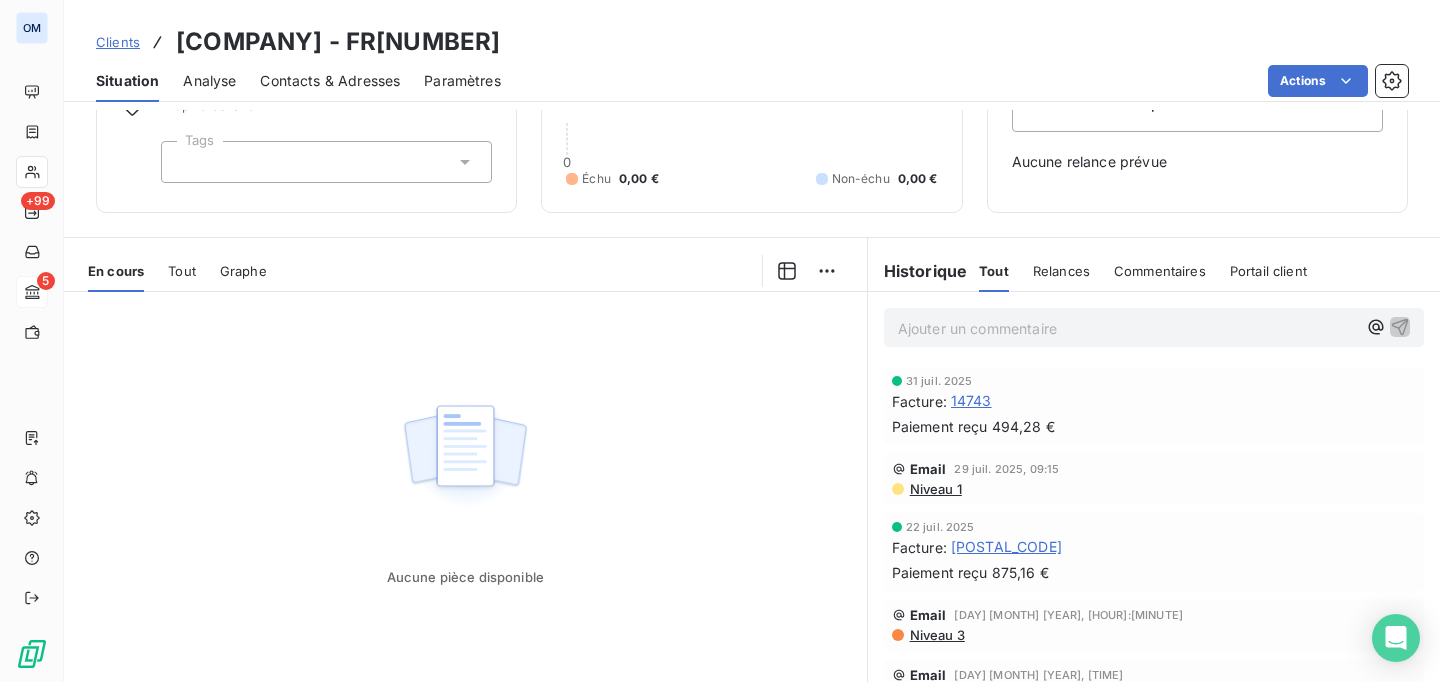 scroll, scrollTop: 106, scrollLeft: 0, axis: vertical 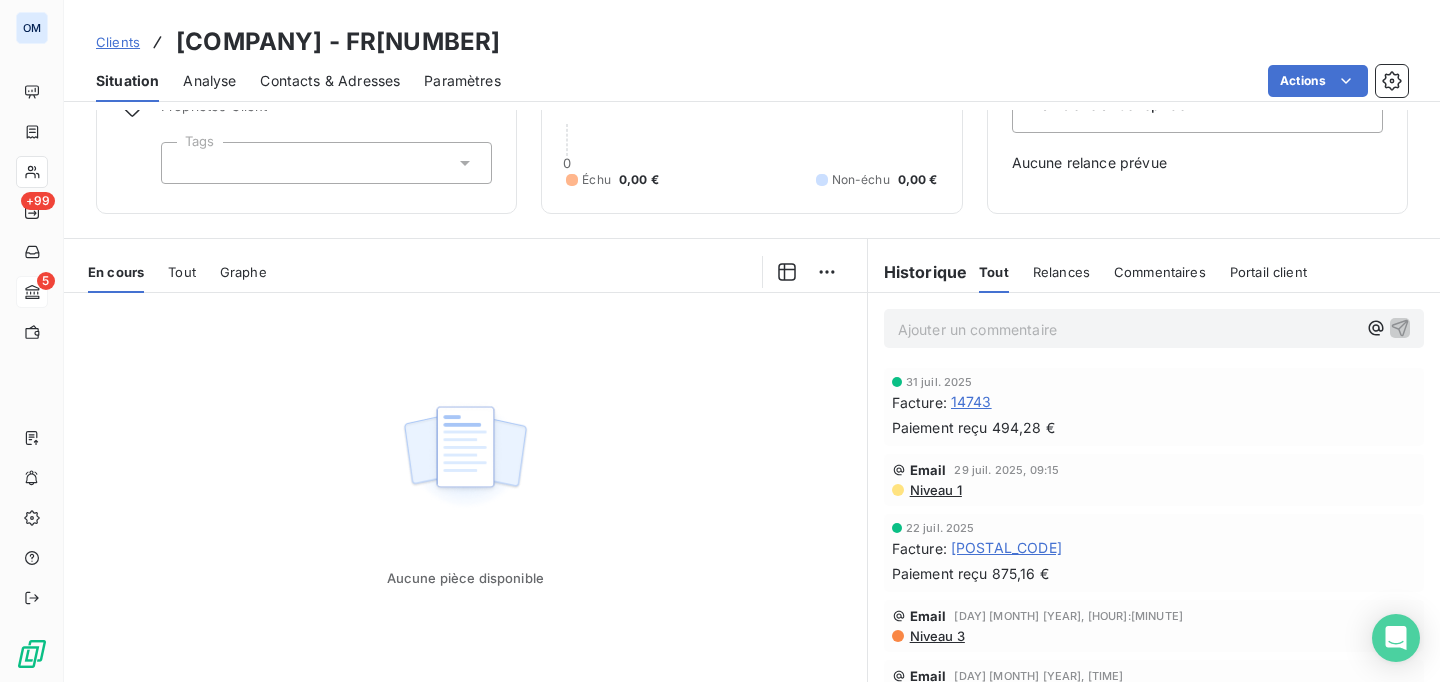 click on "14743" at bounding box center [971, 402] 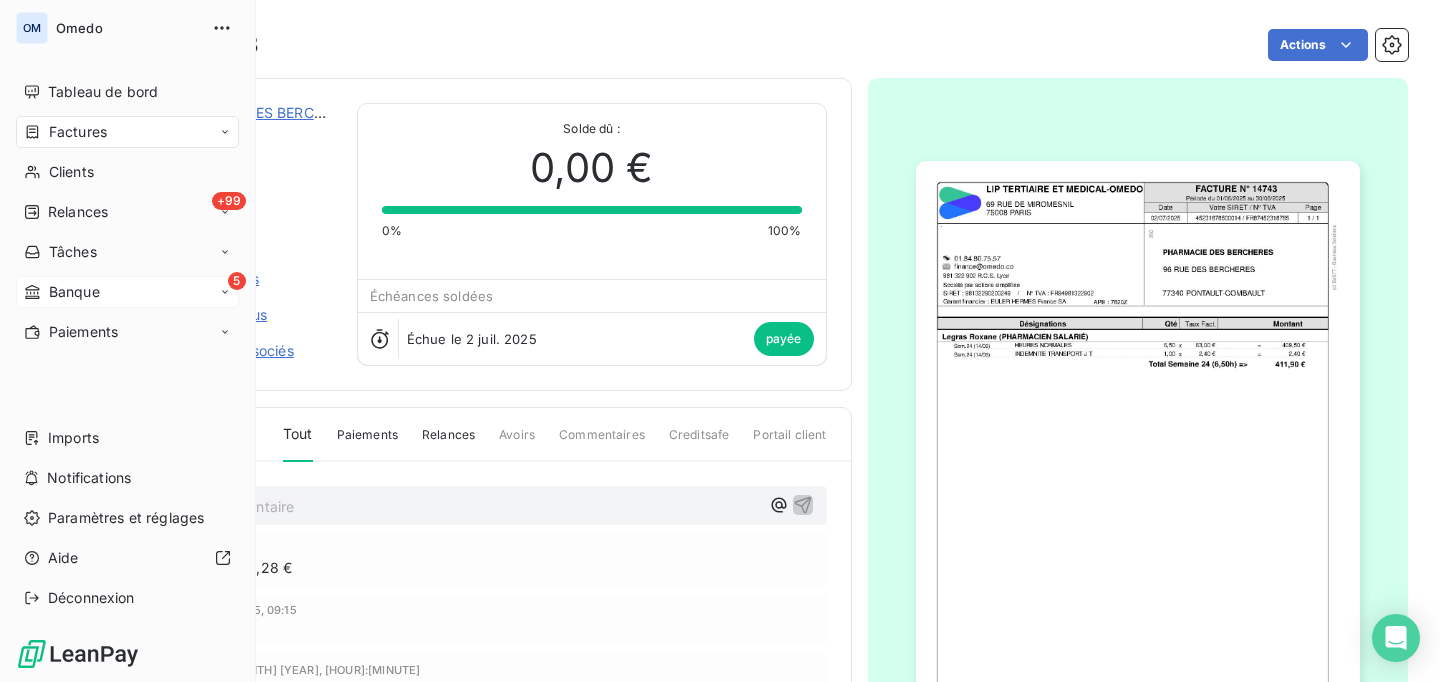 click 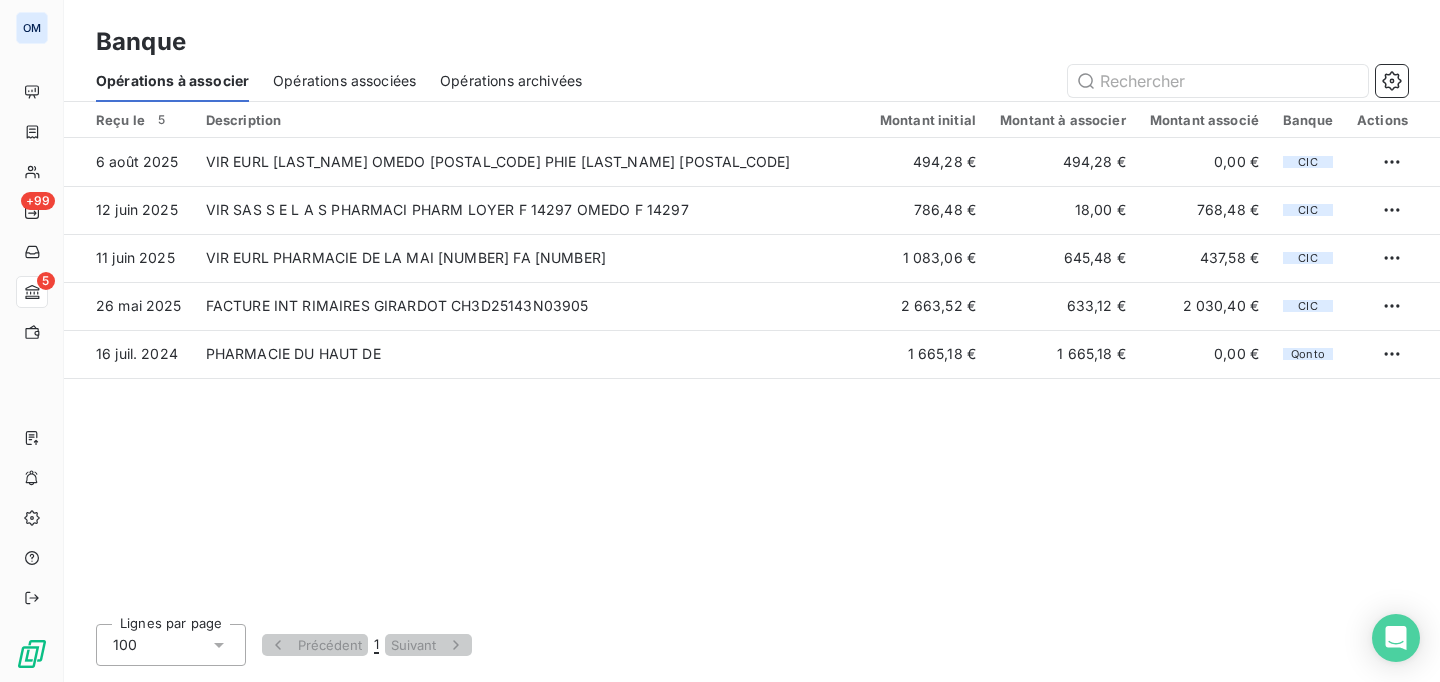 click on "Opérations associées" at bounding box center [344, 81] 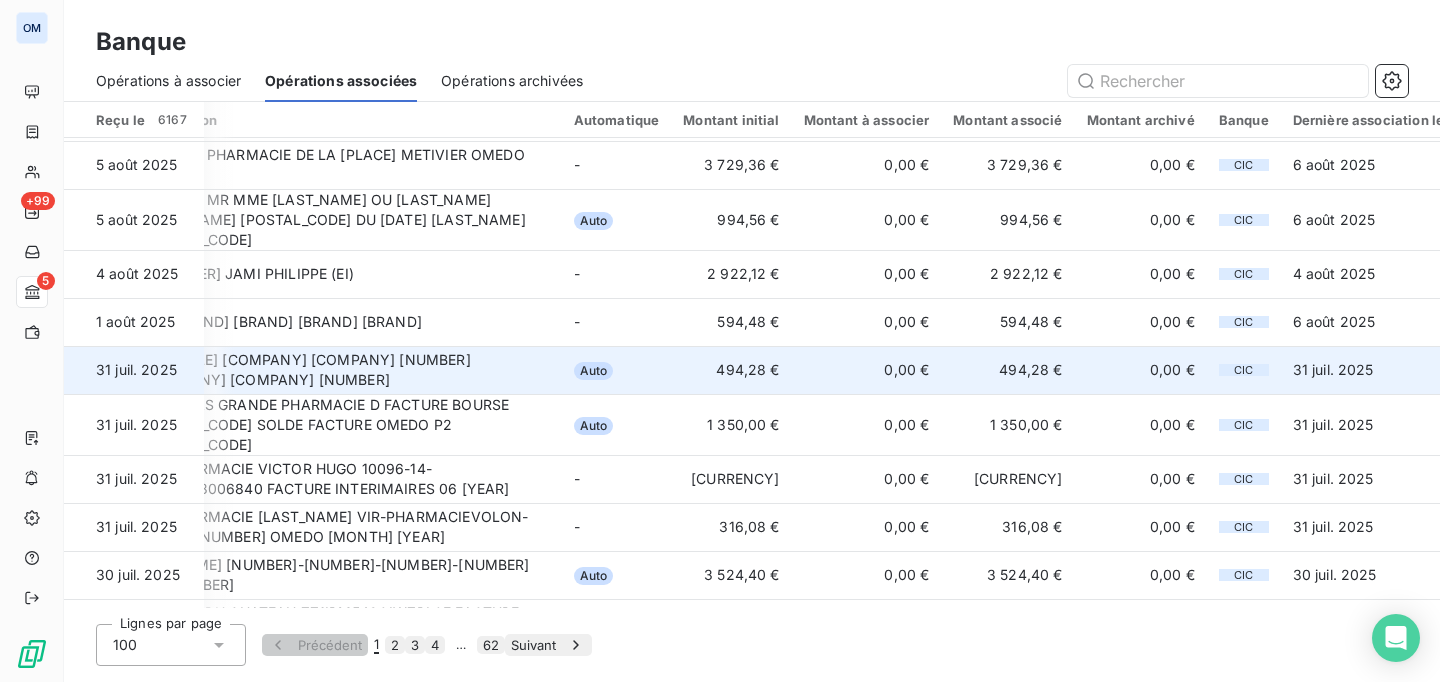 scroll, scrollTop: 477, scrollLeft: 0, axis: vertical 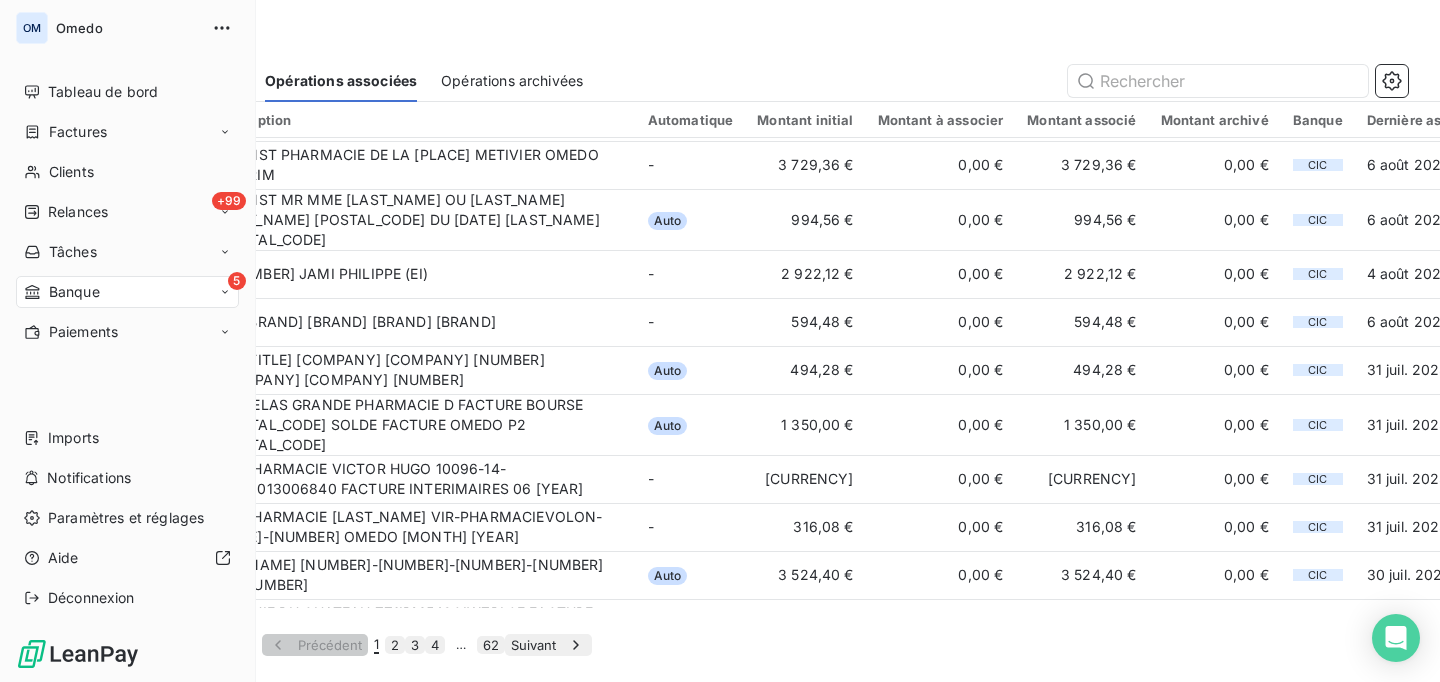 click on "5 Banque" at bounding box center [127, 292] 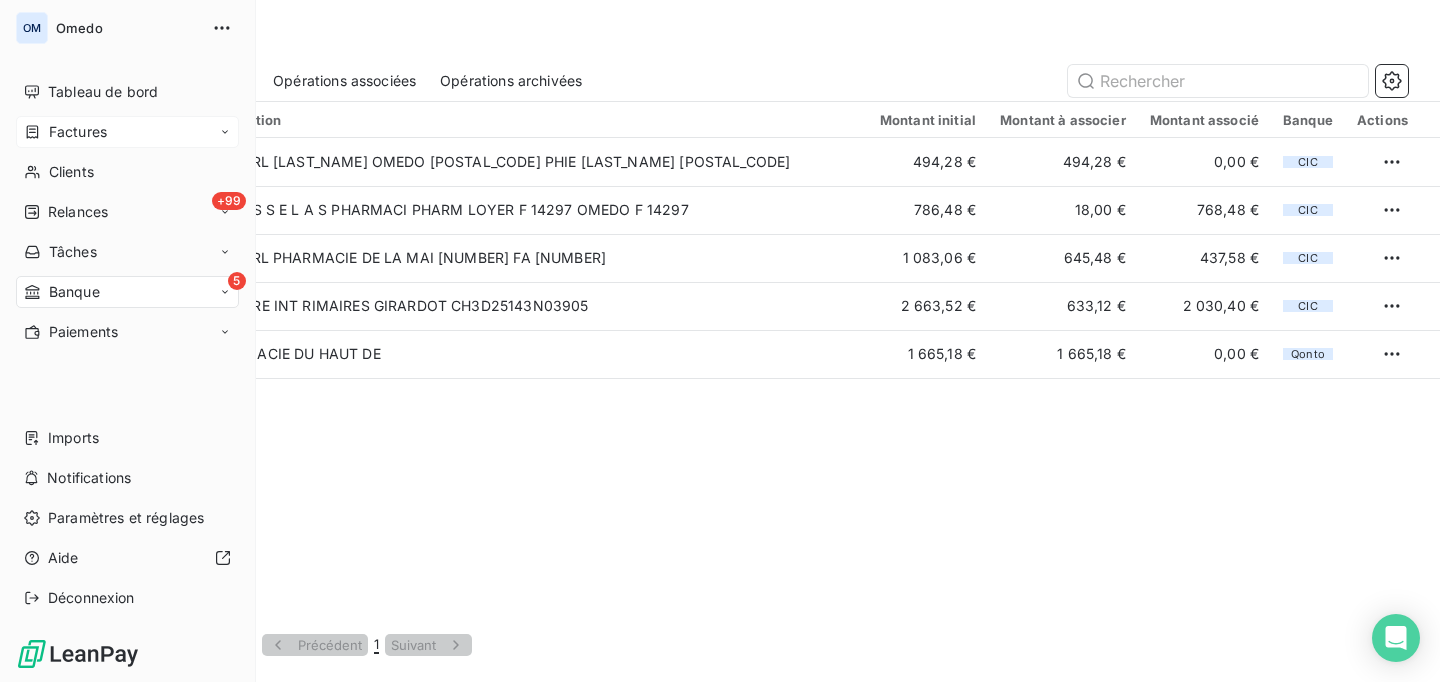 click on "Factures" at bounding box center (78, 132) 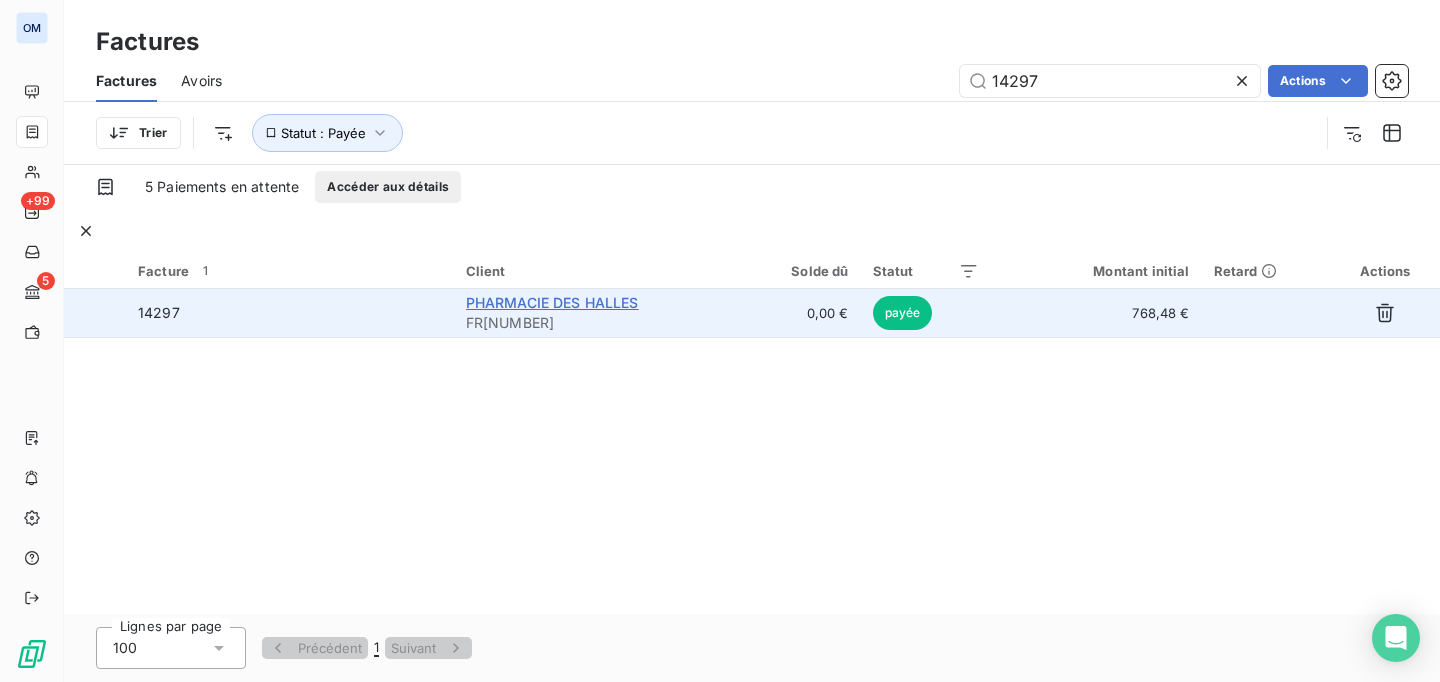 type on "14297" 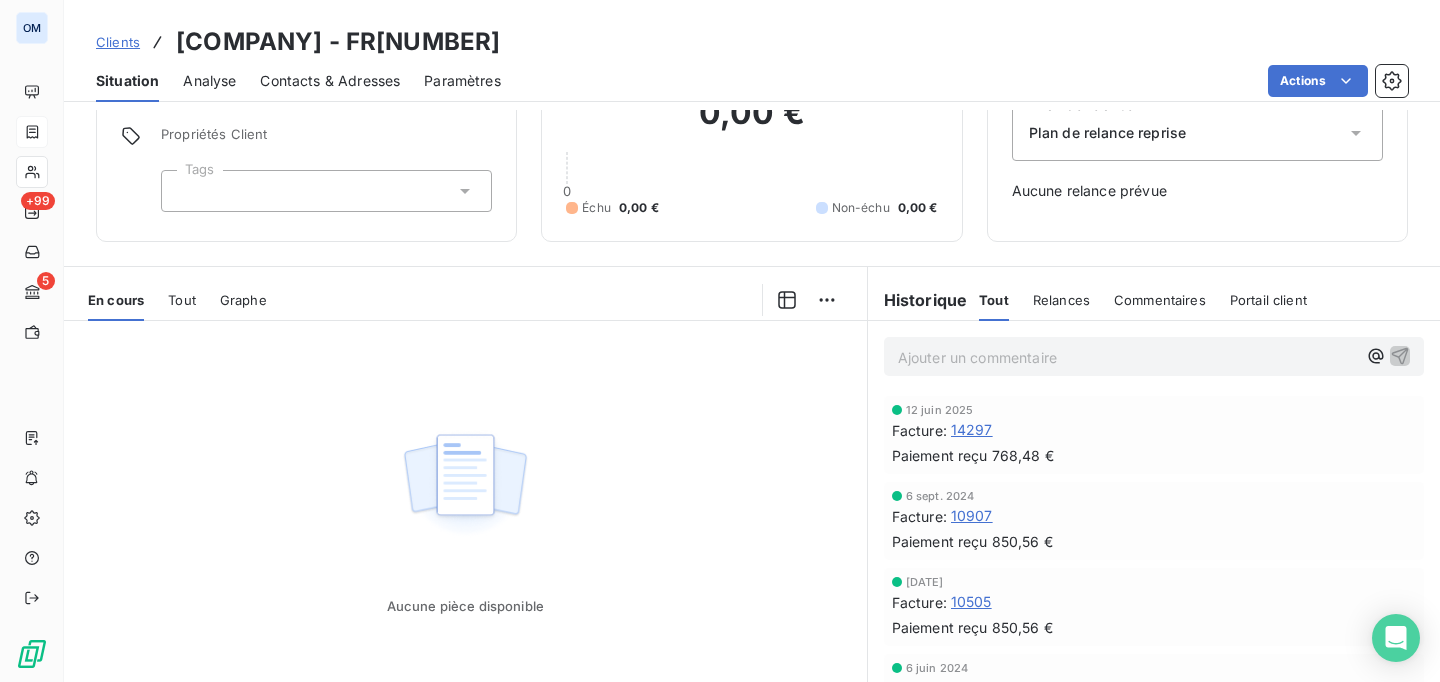 scroll, scrollTop: 0, scrollLeft: 0, axis: both 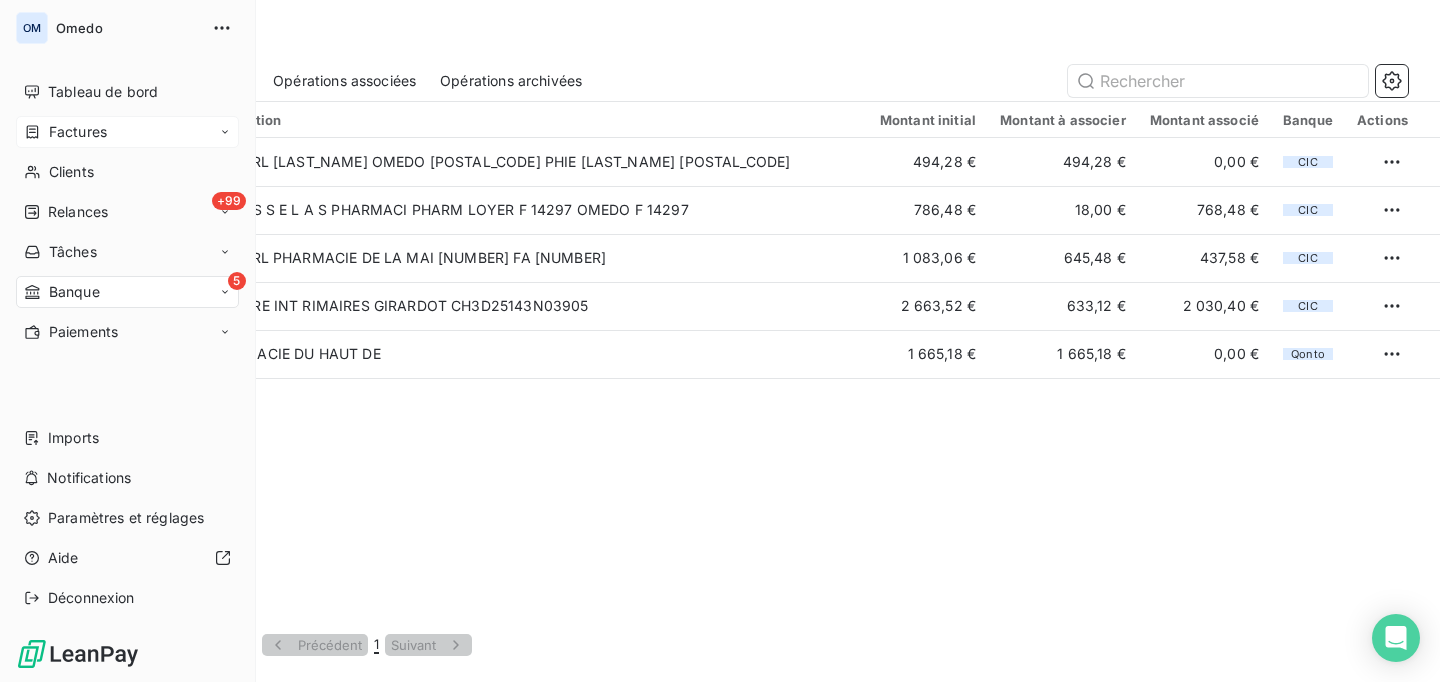 click on "Factures" at bounding box center (127, 132) 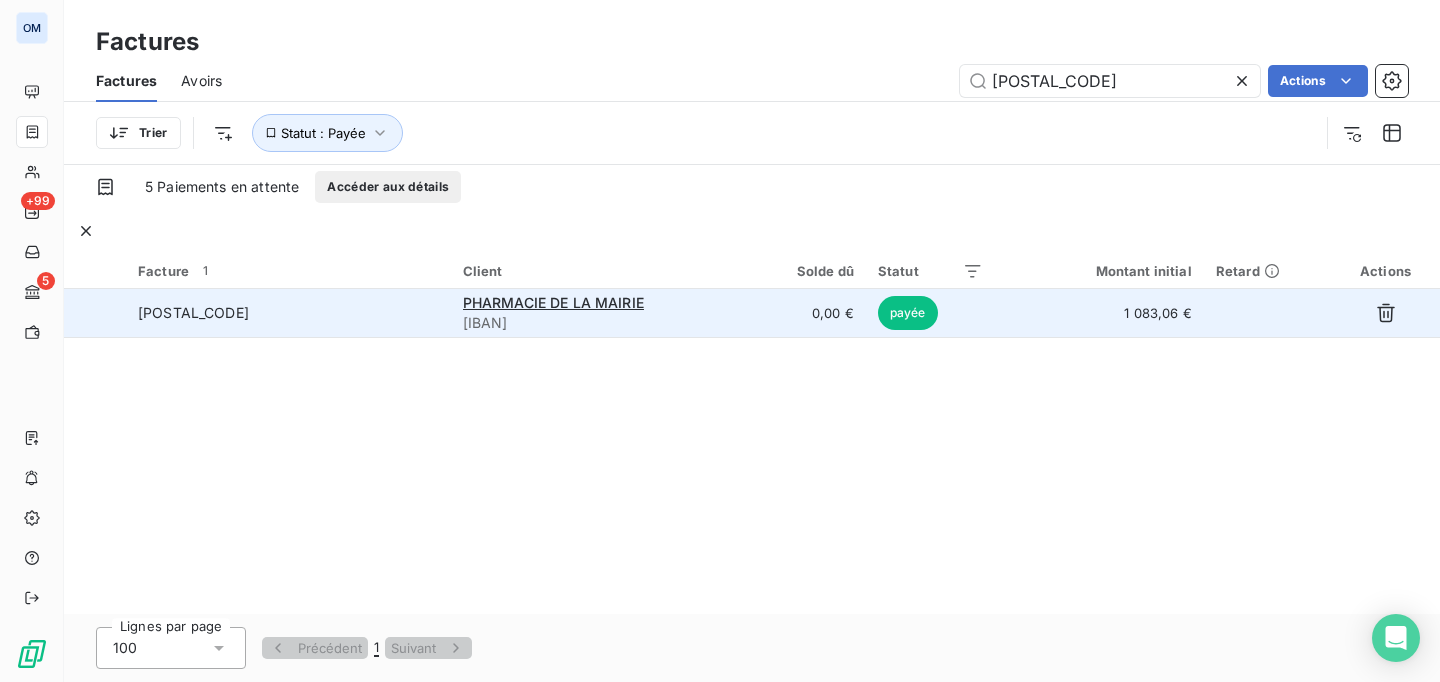type on "[POSTAL_CODE]" 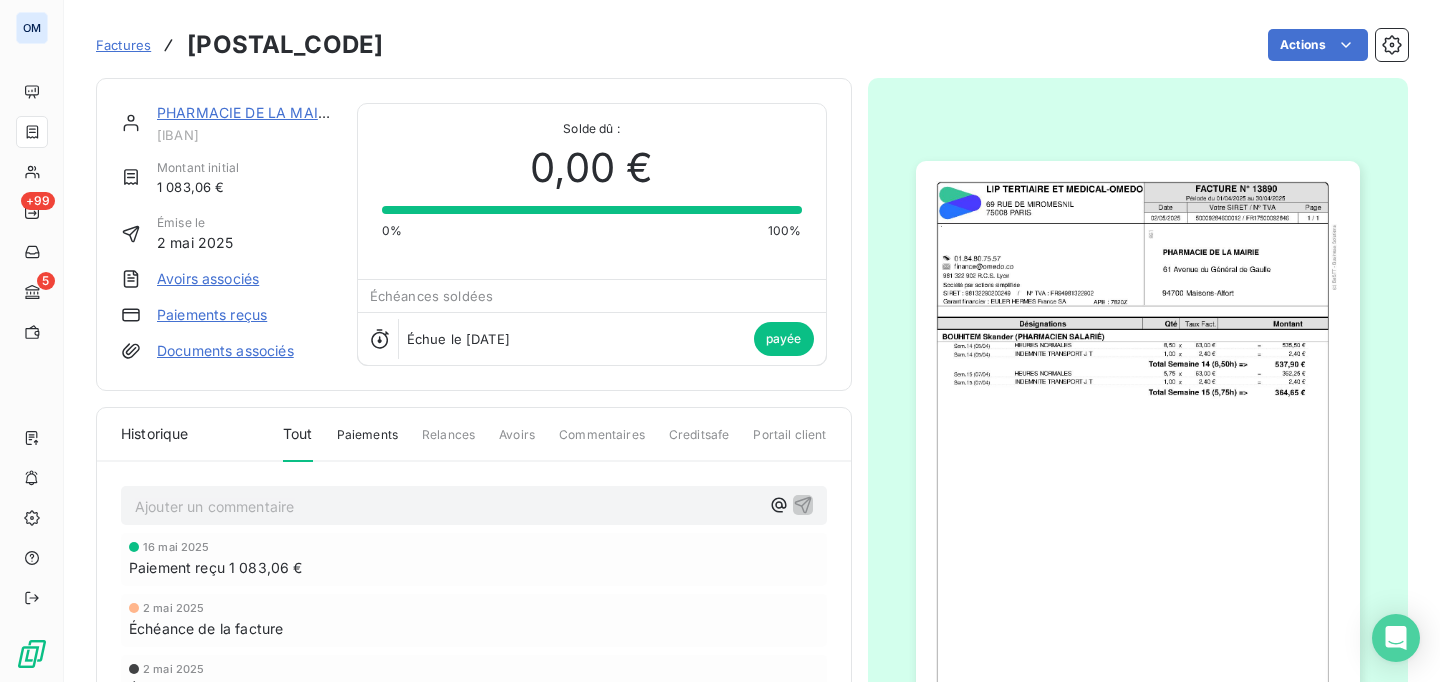 click on "PHARMACIE DE LA MAIRIE" at bounding box center [248, 112] 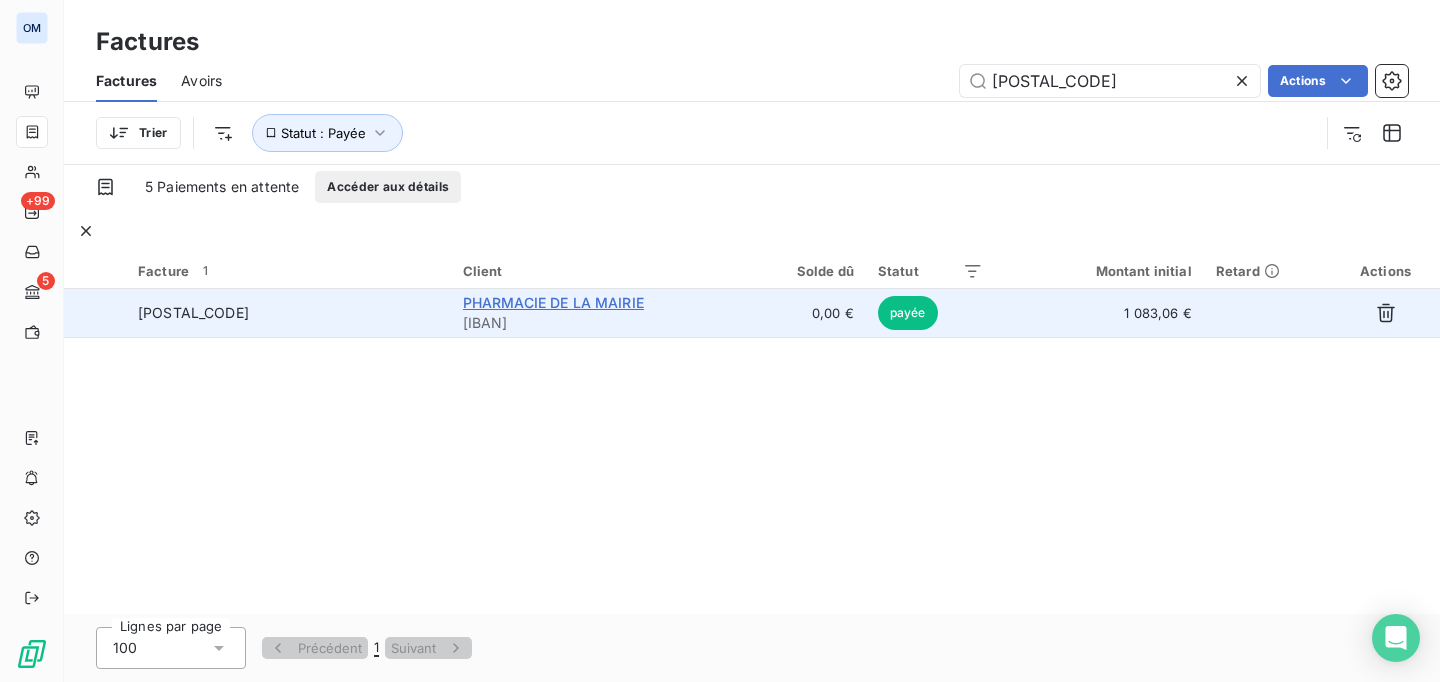 click on "PHARMACIE DE LA MAIRIE" at bounding box center (553, 302) 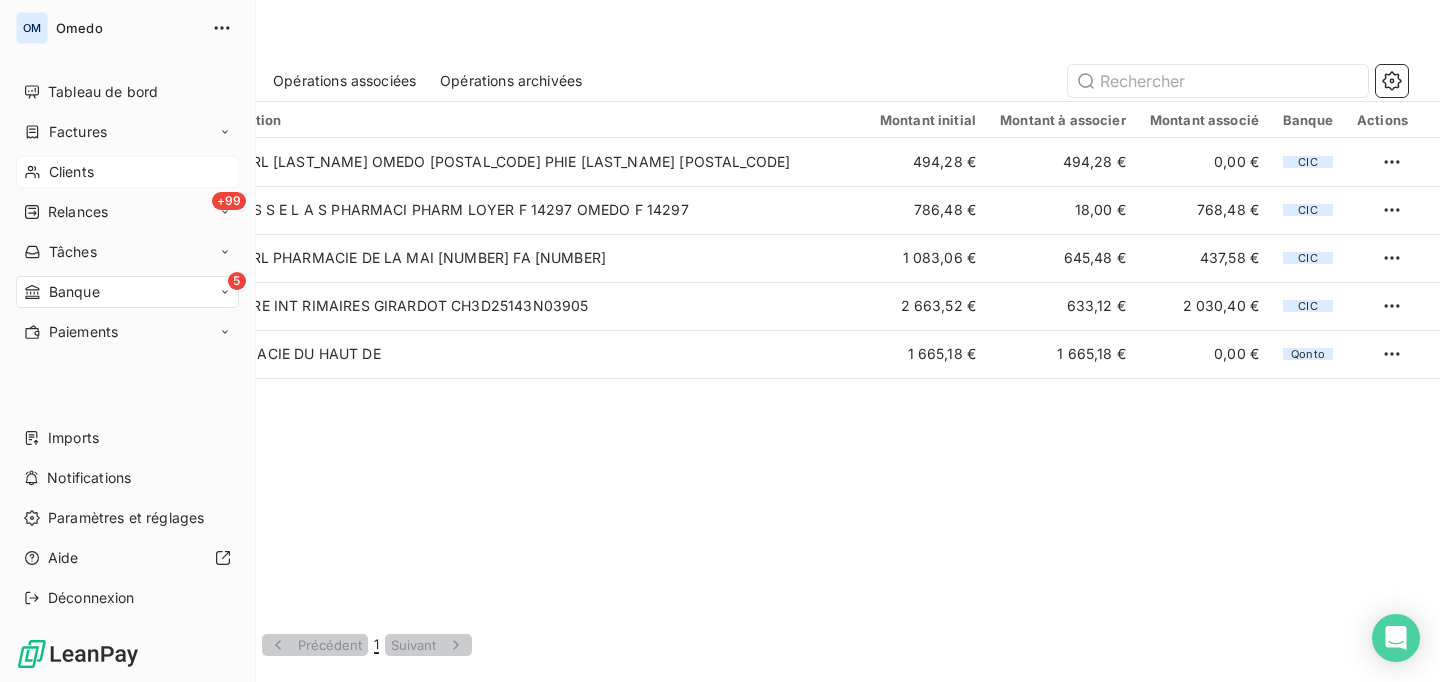 click on "Clients" at bounding box center [71, 172] 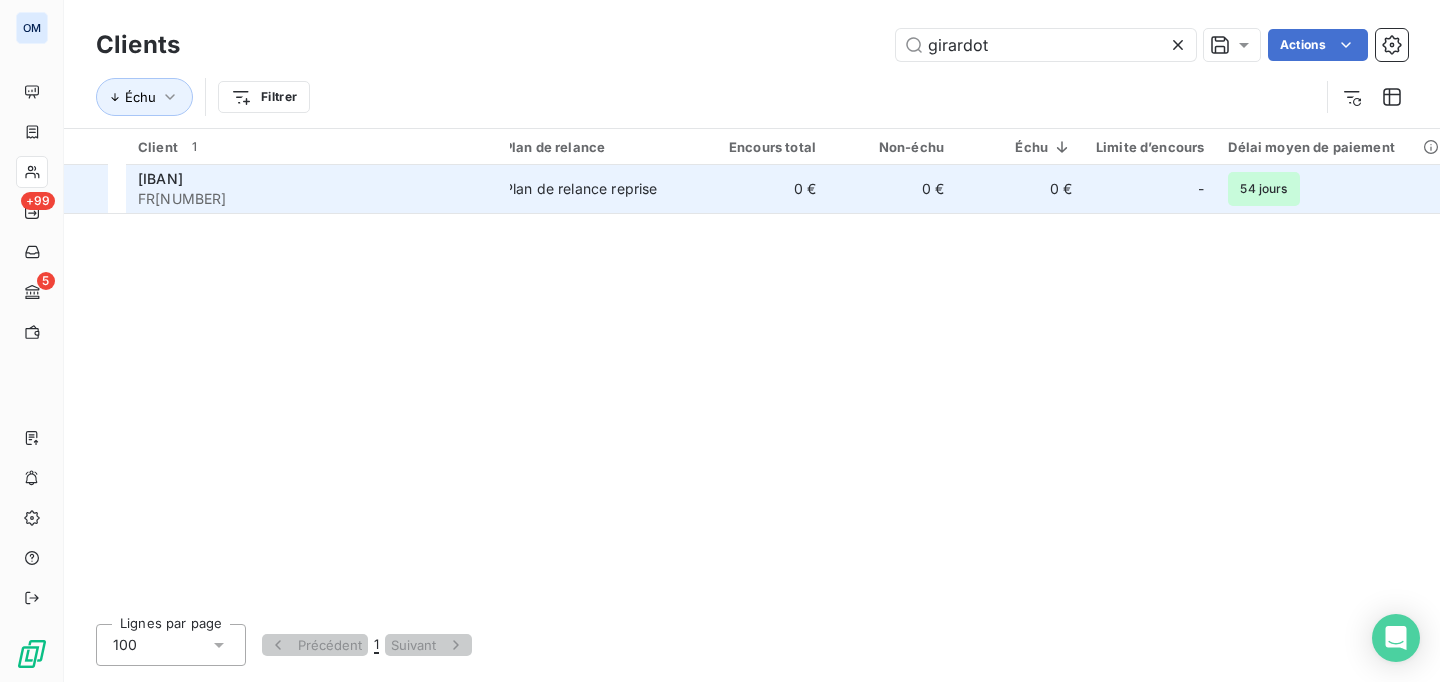 type on "girardot" 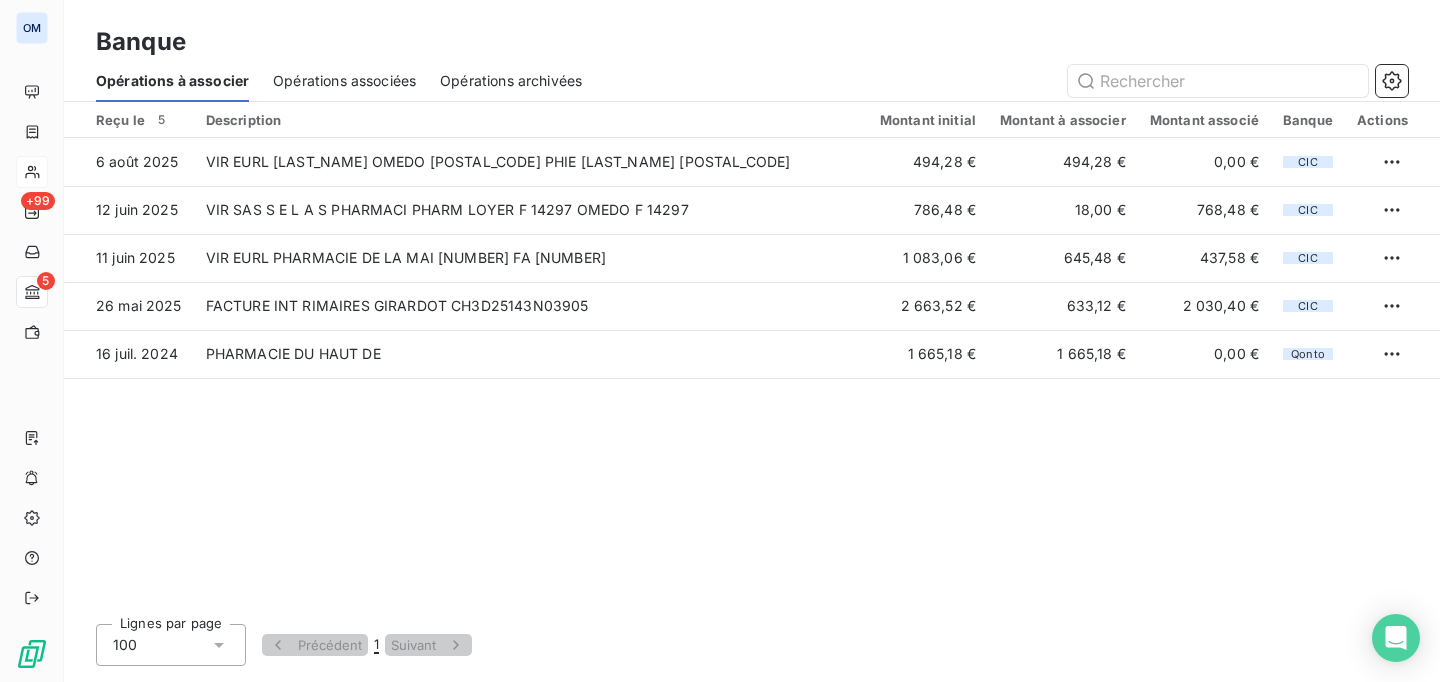 click on "Opérations associées" at bounding box center (344, 81) 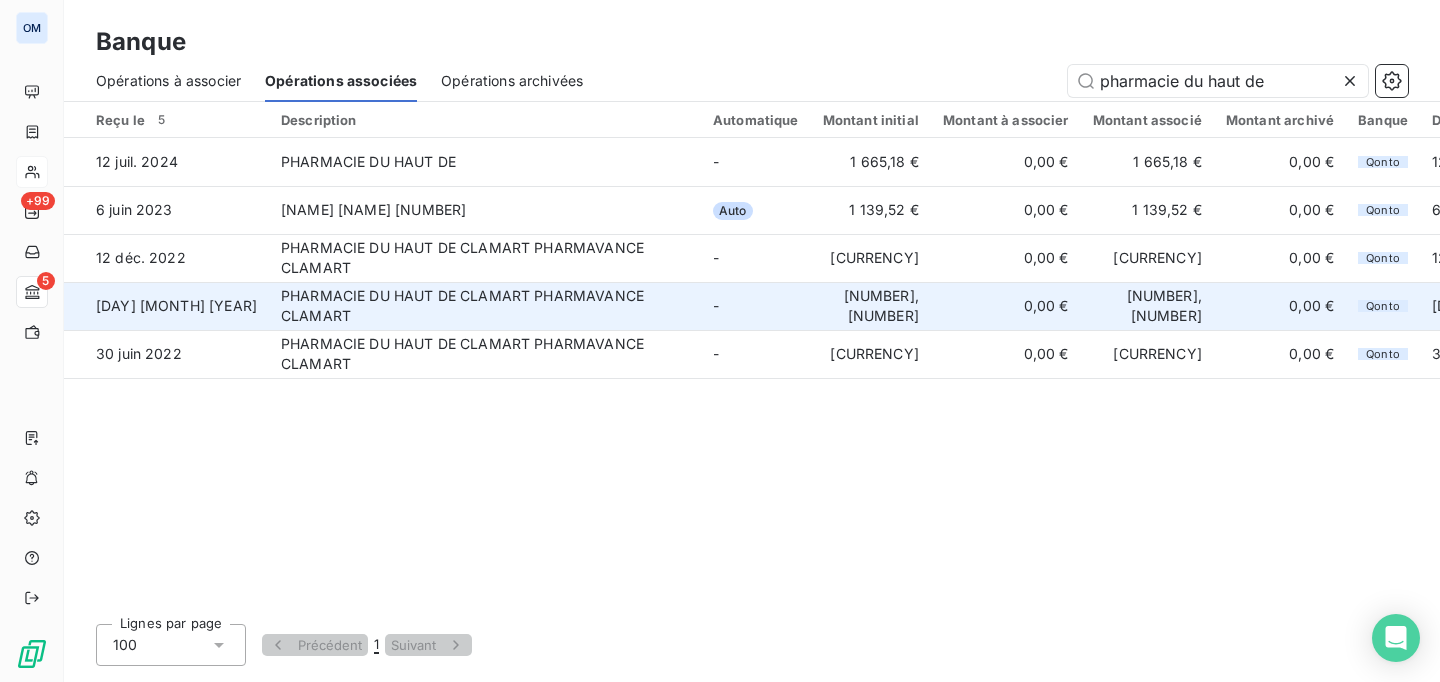 type on "pharmacie du haut de" 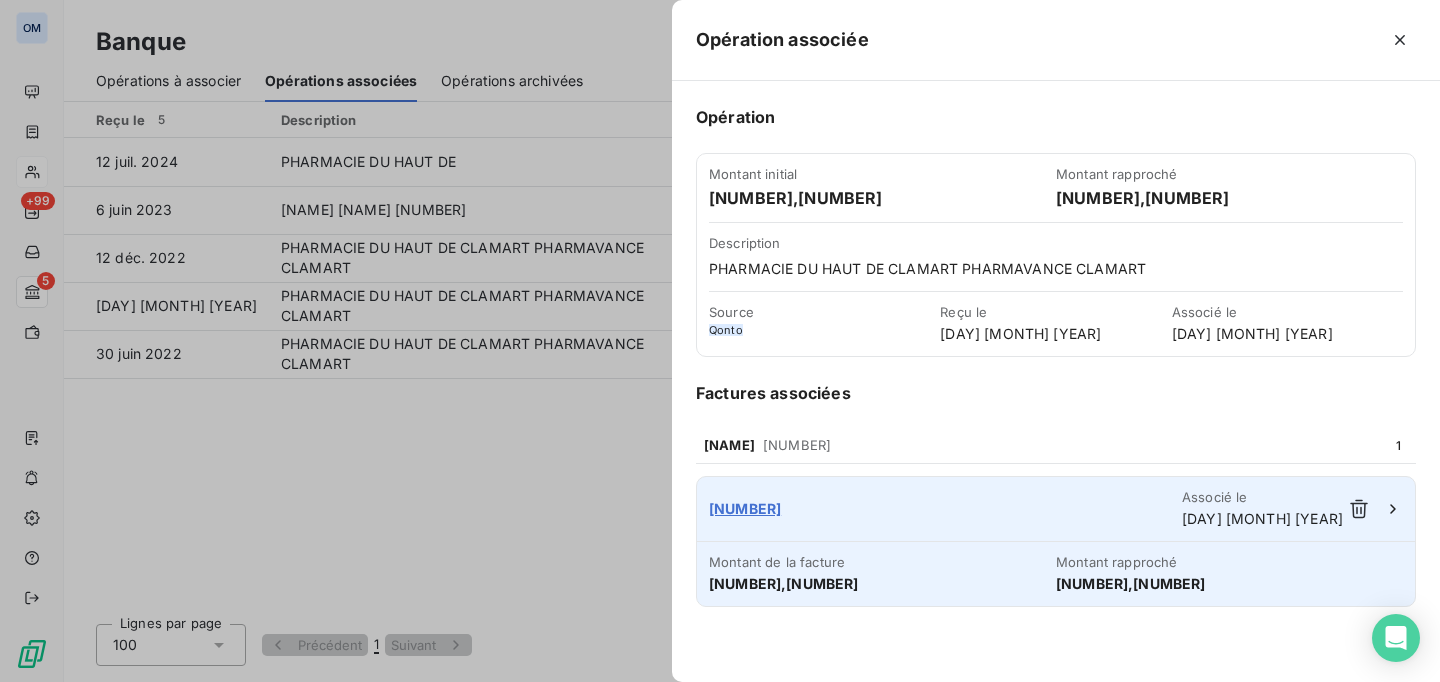 click on "[NUMBER]" at bounding box center [945, 509] 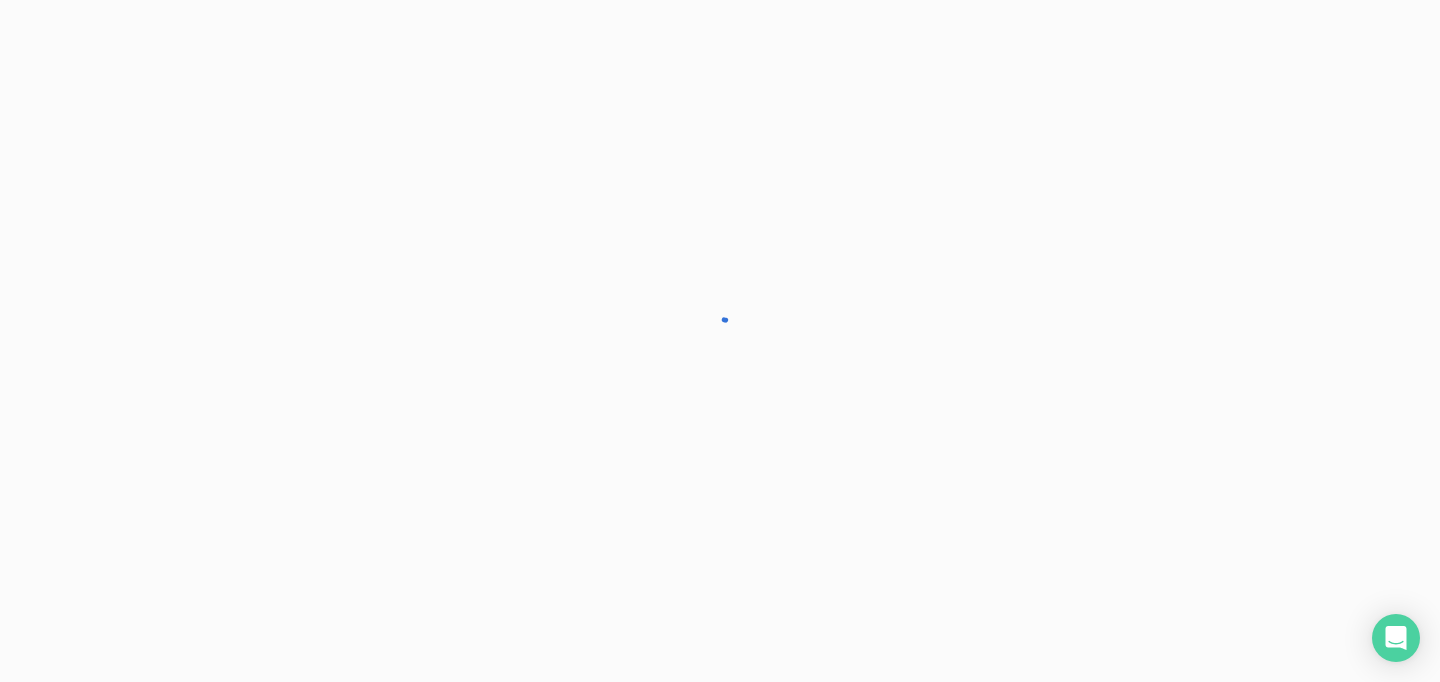 scroll, scrollTop: 0, scrollLeft: 0, axis: both 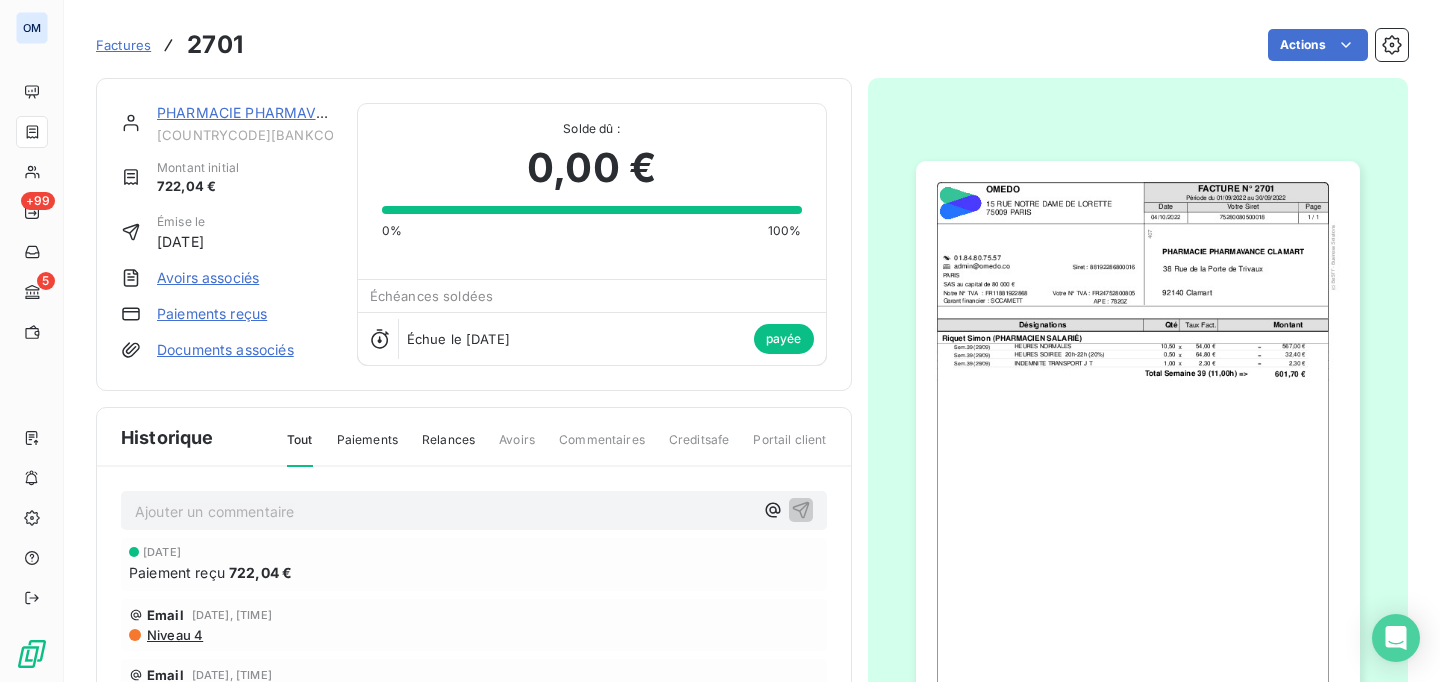 click on "PHARMACIE PHARMAVANCE CLAMART" at bounding box center [293, 112] 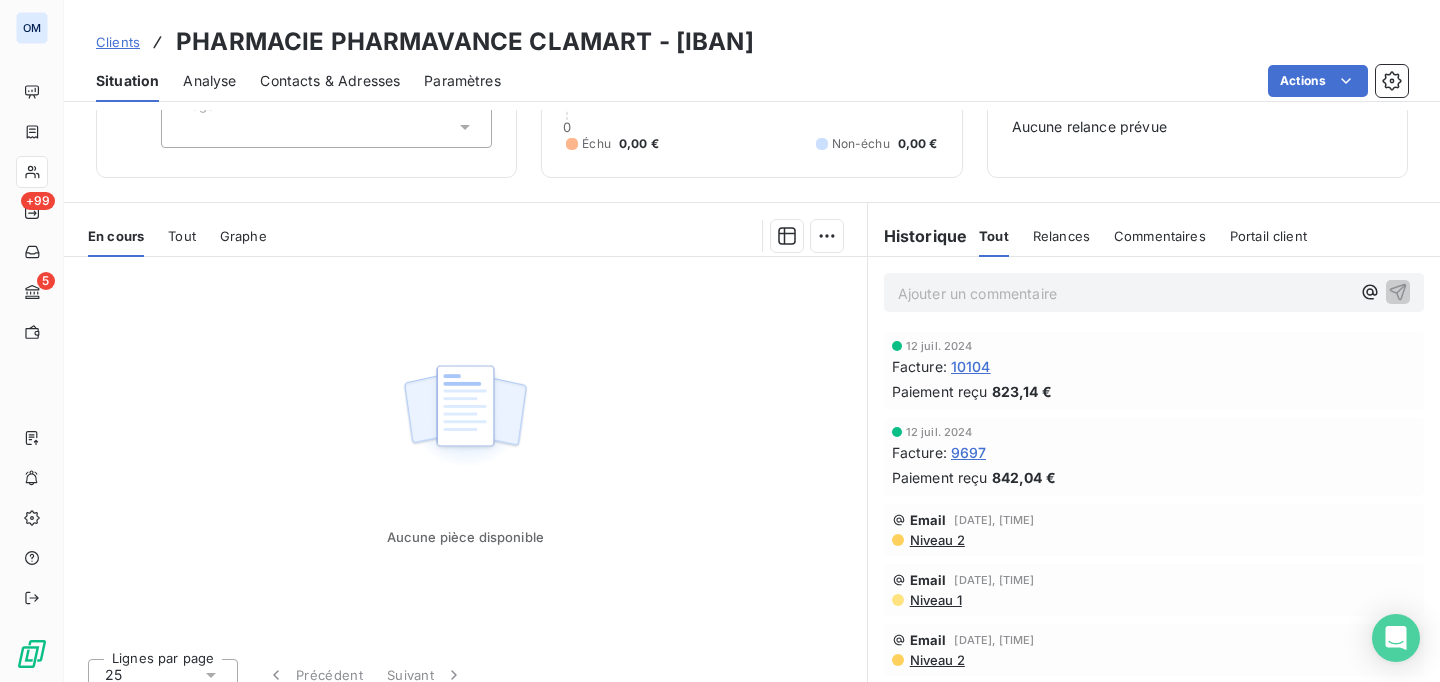 scroll, scrollTop: 0, scrollLeft: 0, axis: both 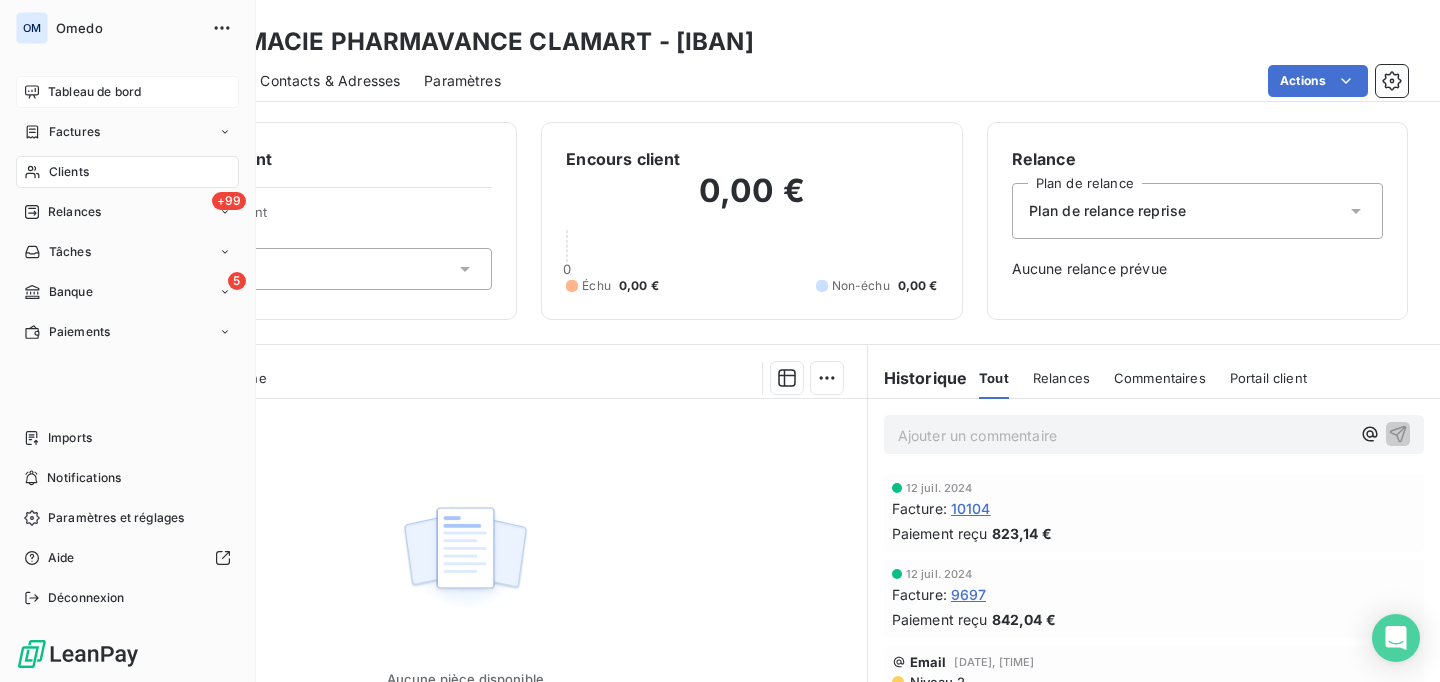 click on "Tableau de bord" at bounding box center (94, 92) 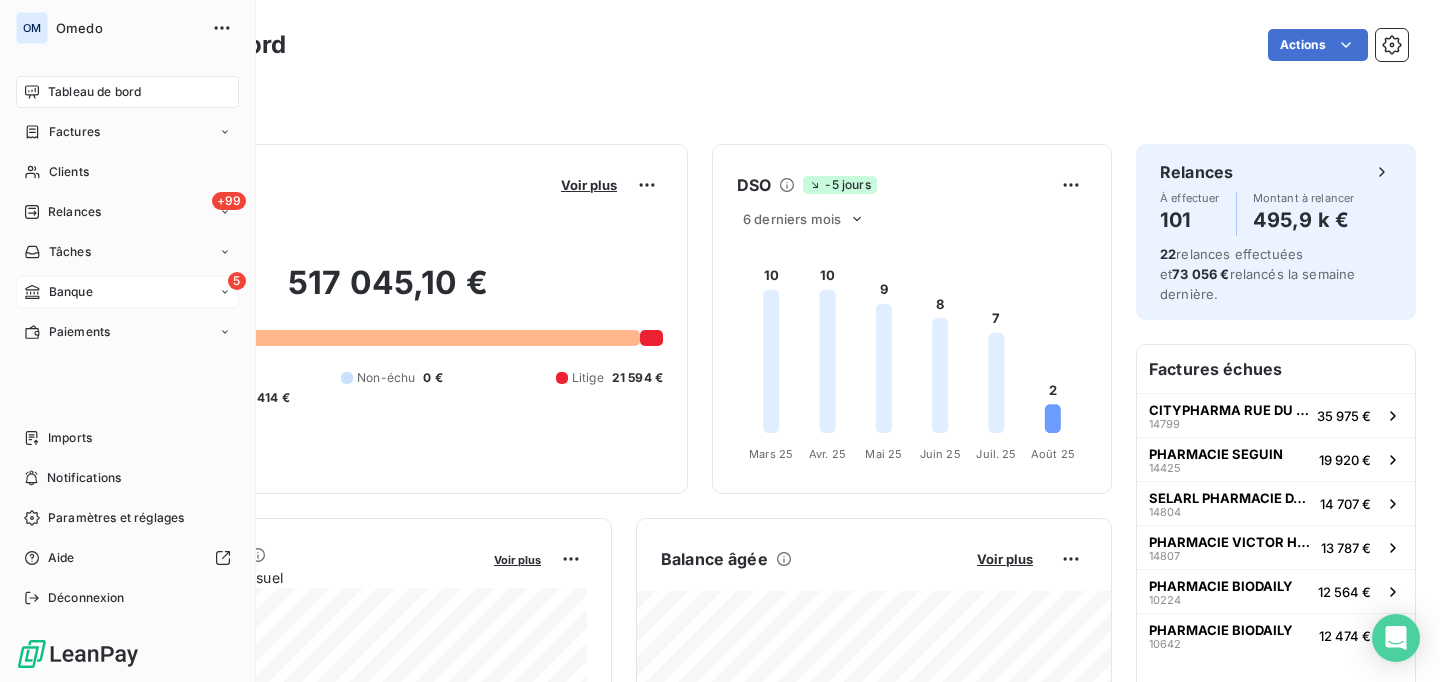 click on "Banque" at bounding box center (71, 292) 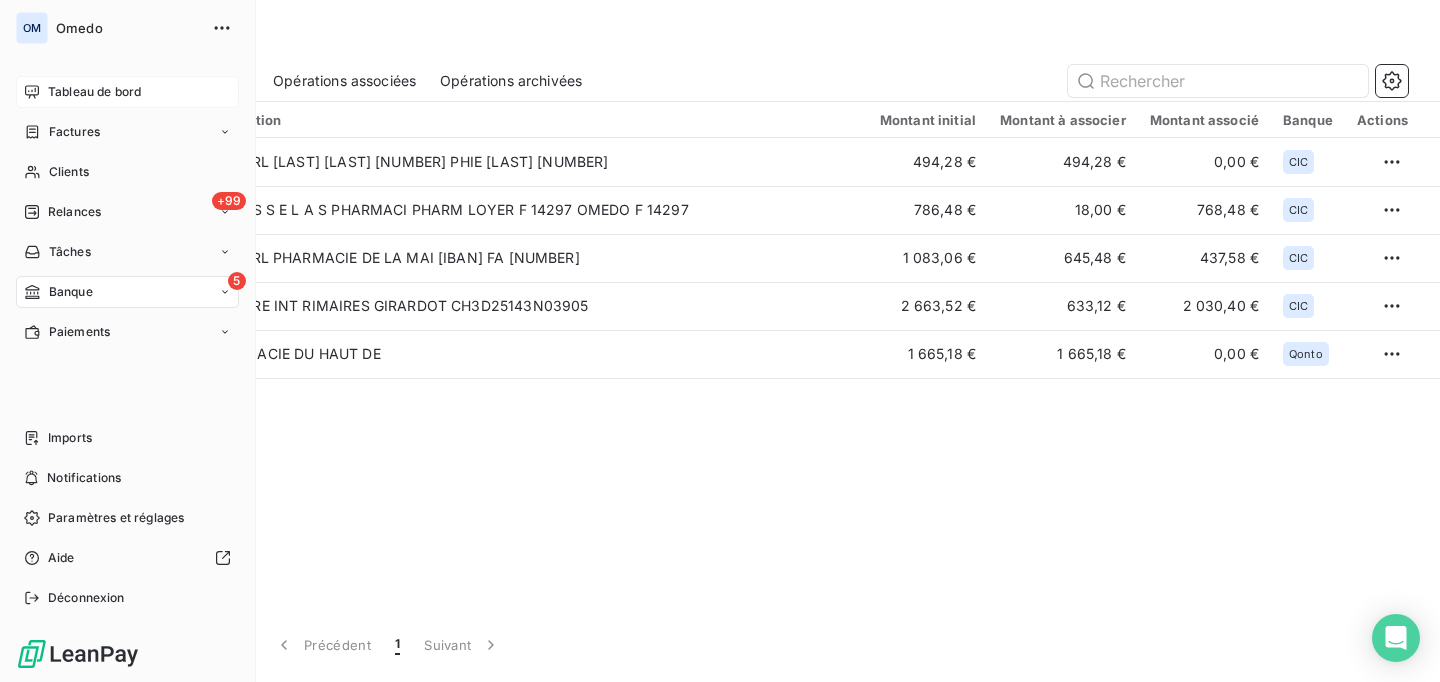 click on "Tableau de bord" at bounding box center (127, 92) 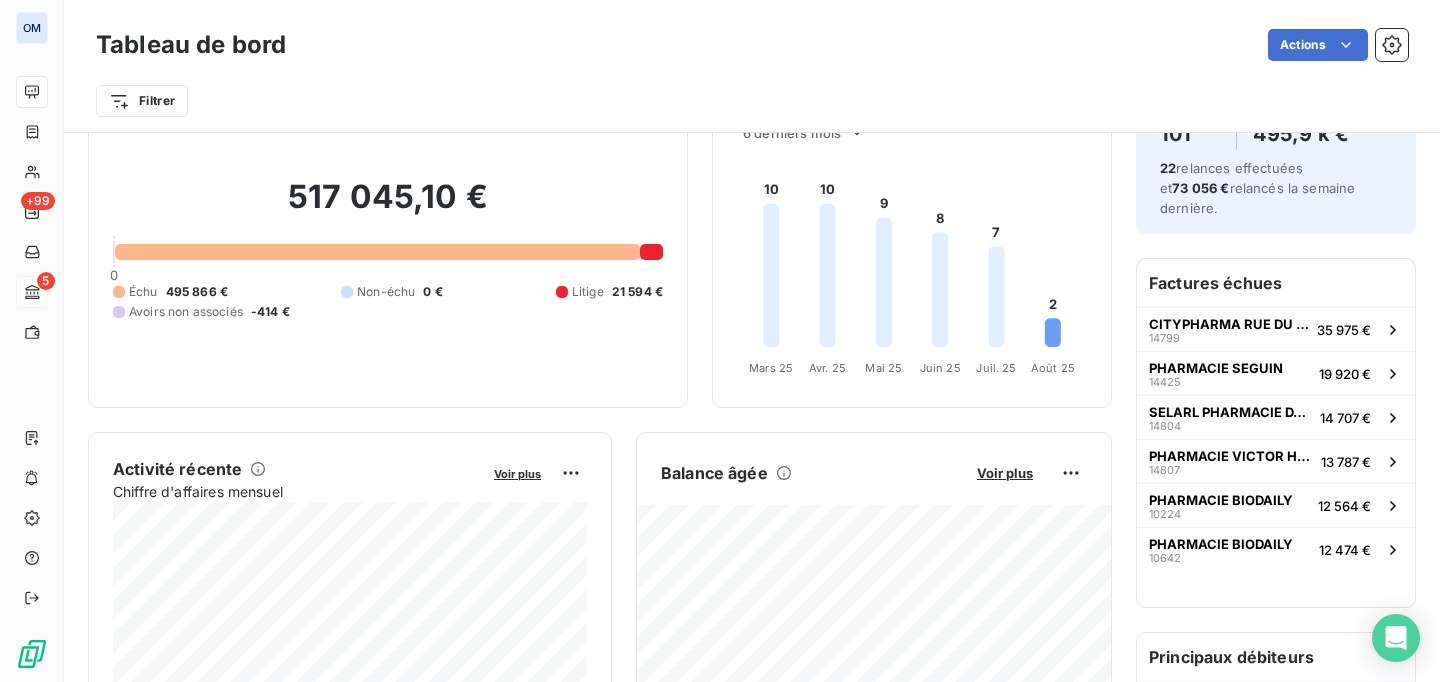scroll, scrollTop: 140, scrollLeft: 0, axis: vertical 